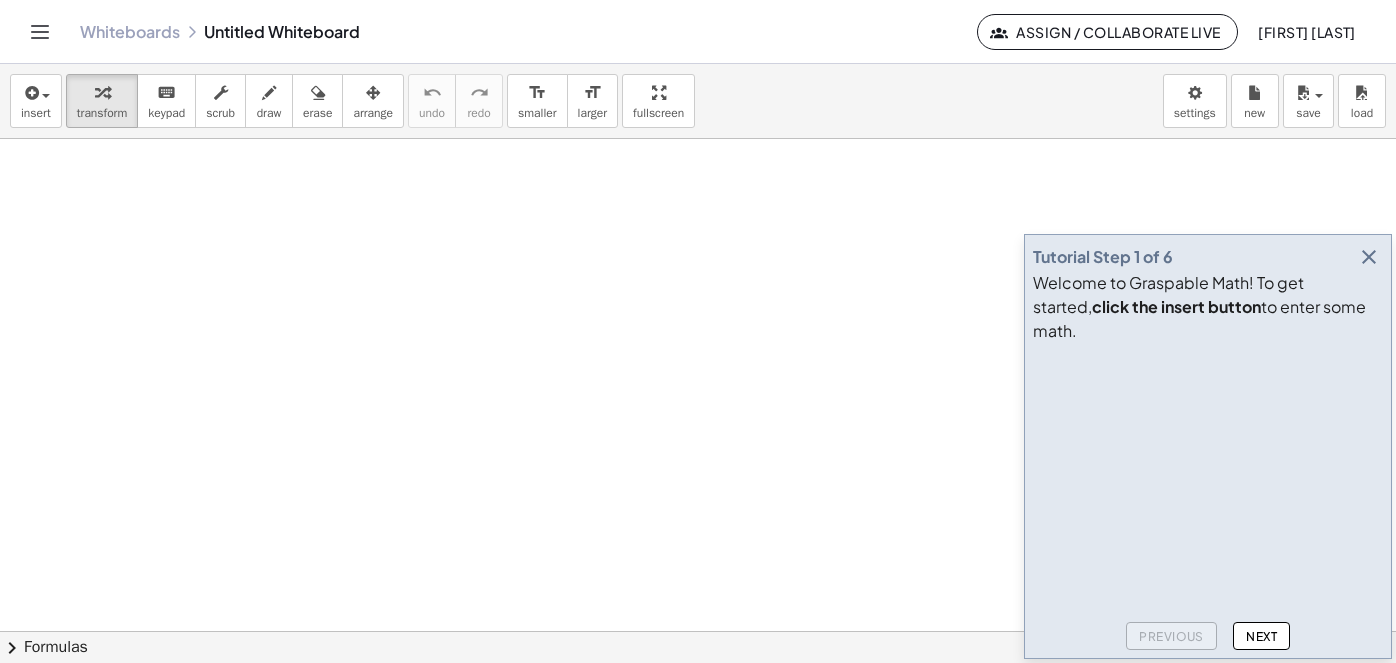 scroll, scrollTop: 0, scrollLeft: 0, axis: both 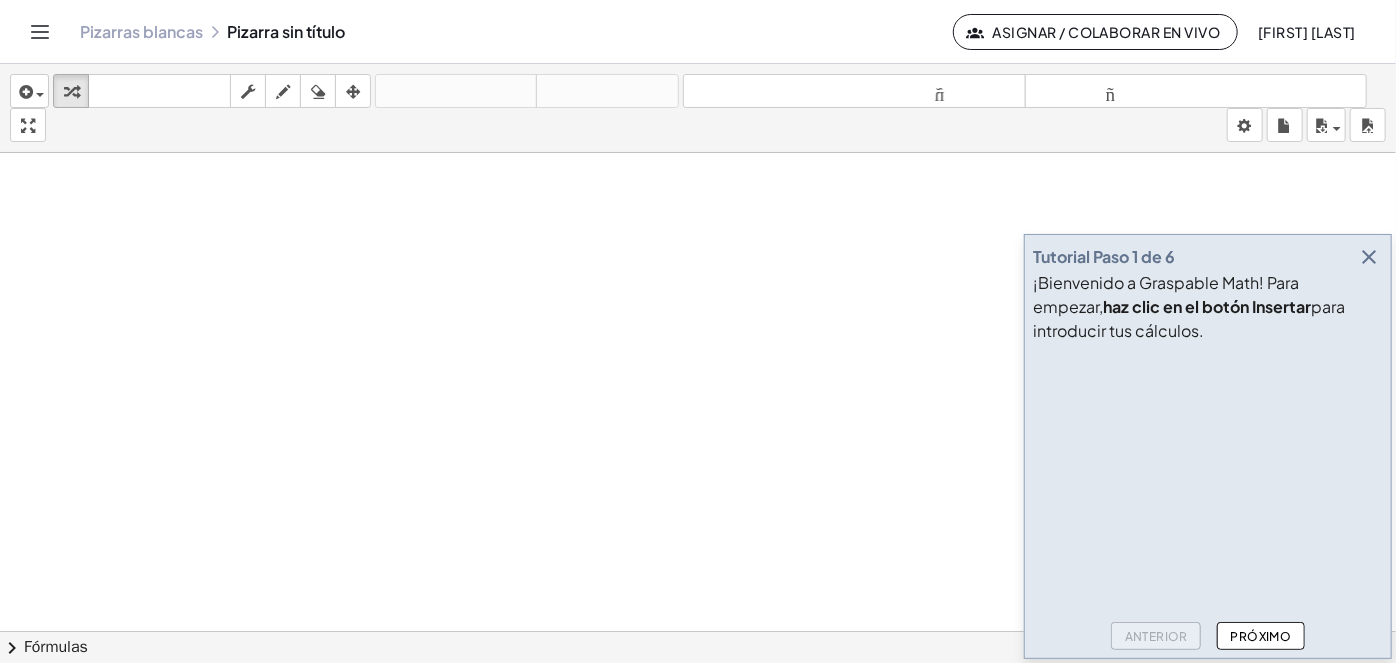 click 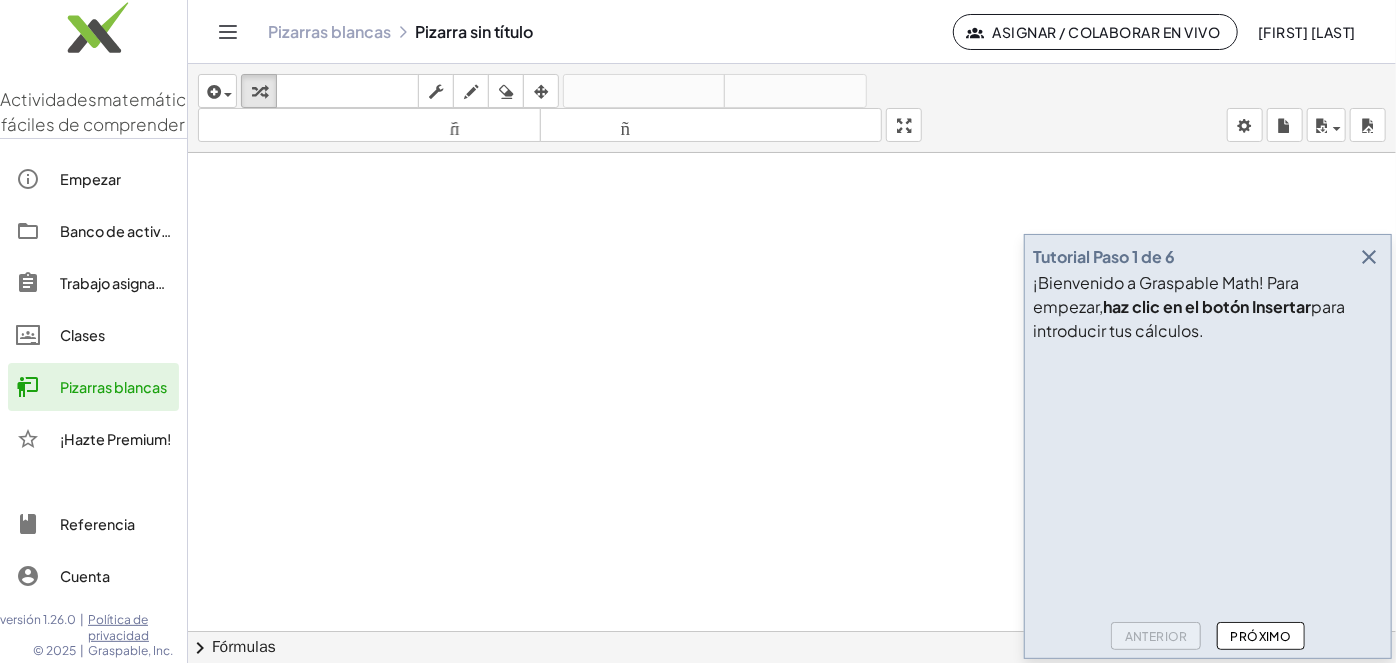 click on "Pizarras blancas" at bounding box center (113, 387) 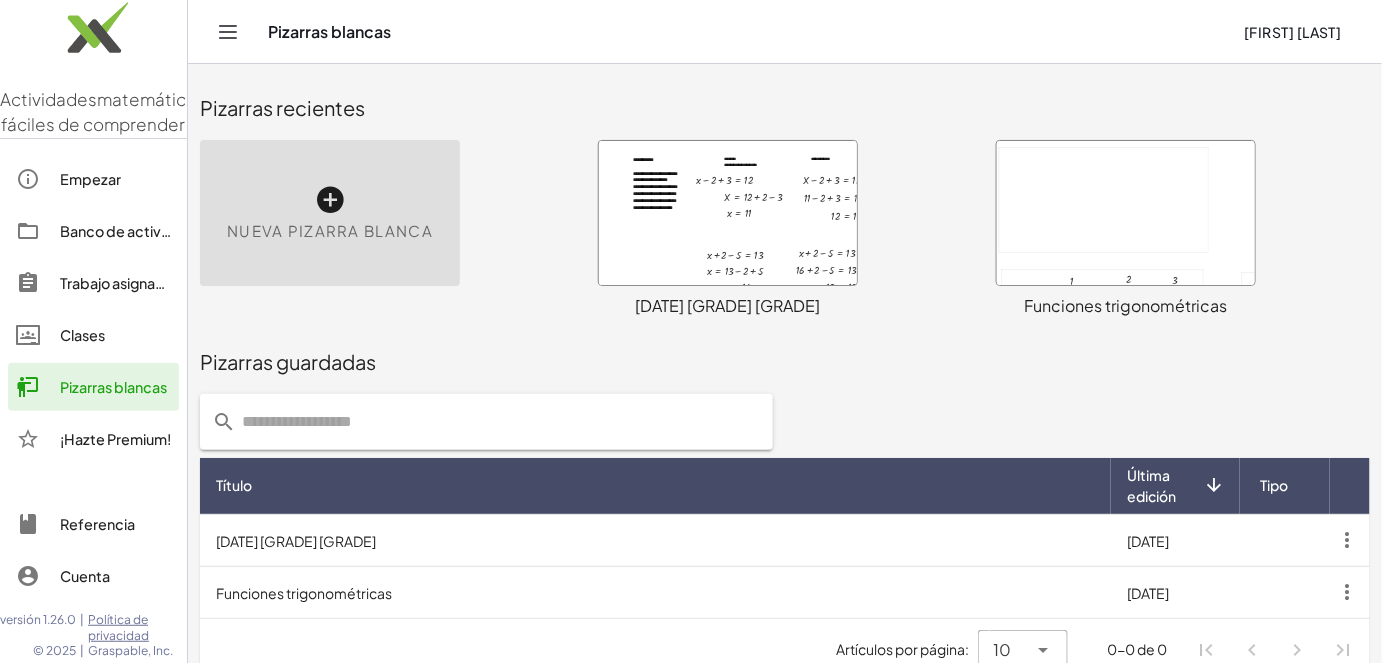 click at bounding box center [728, 213] 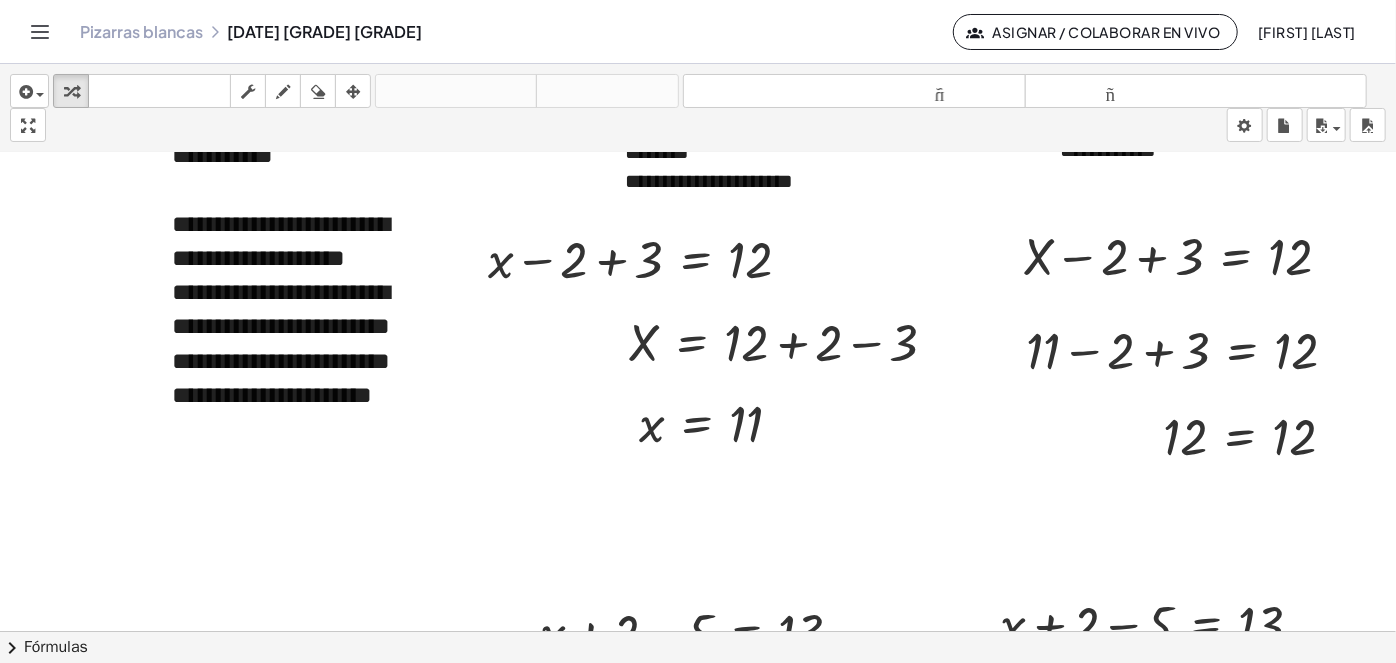scroll, scrollTop: 0, scrollLeft: 0, axis: both 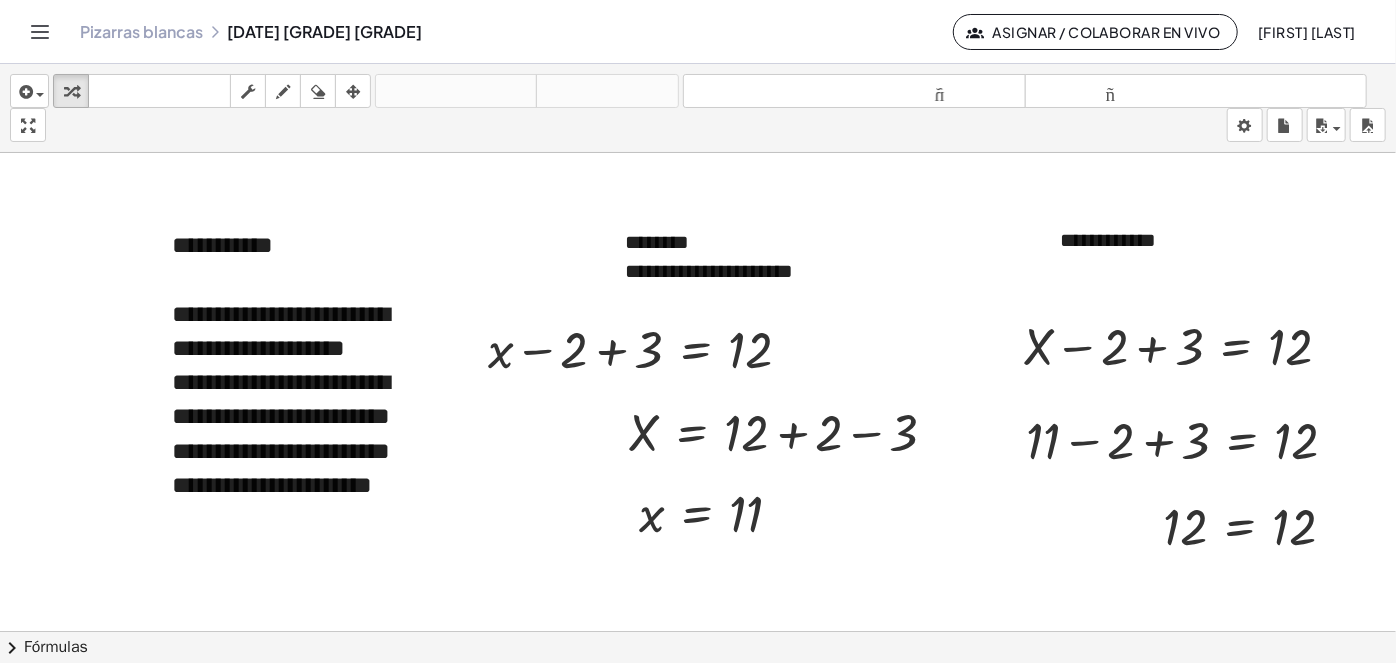 click at bounding box center (698, 646) 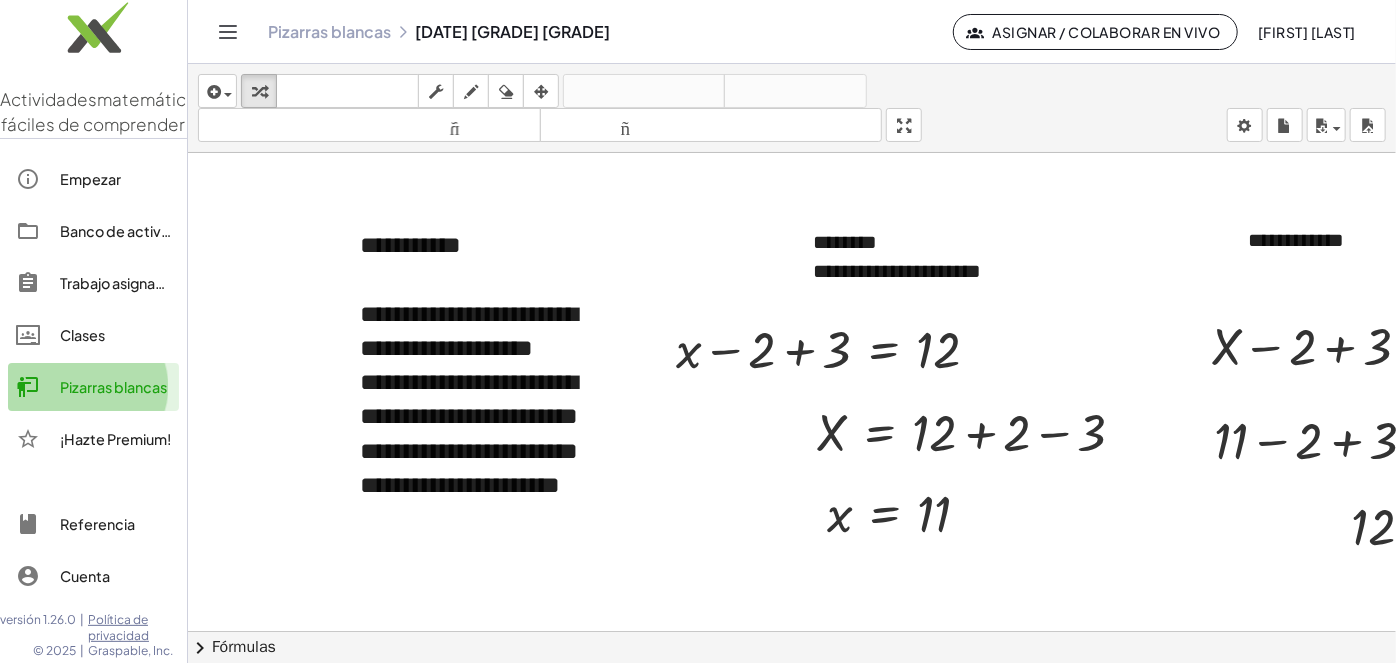 click on "Pizarras blancas" at bounding box center (113, 387) 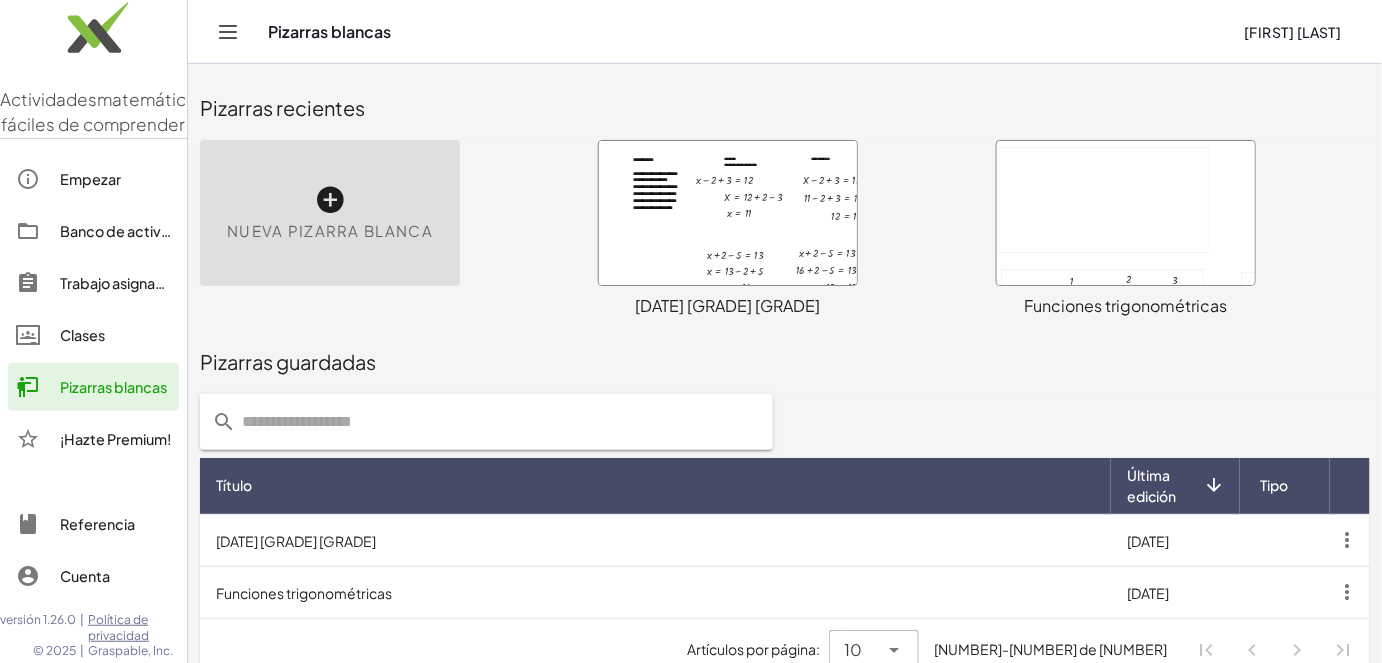click at bounding box center [1126, 213] 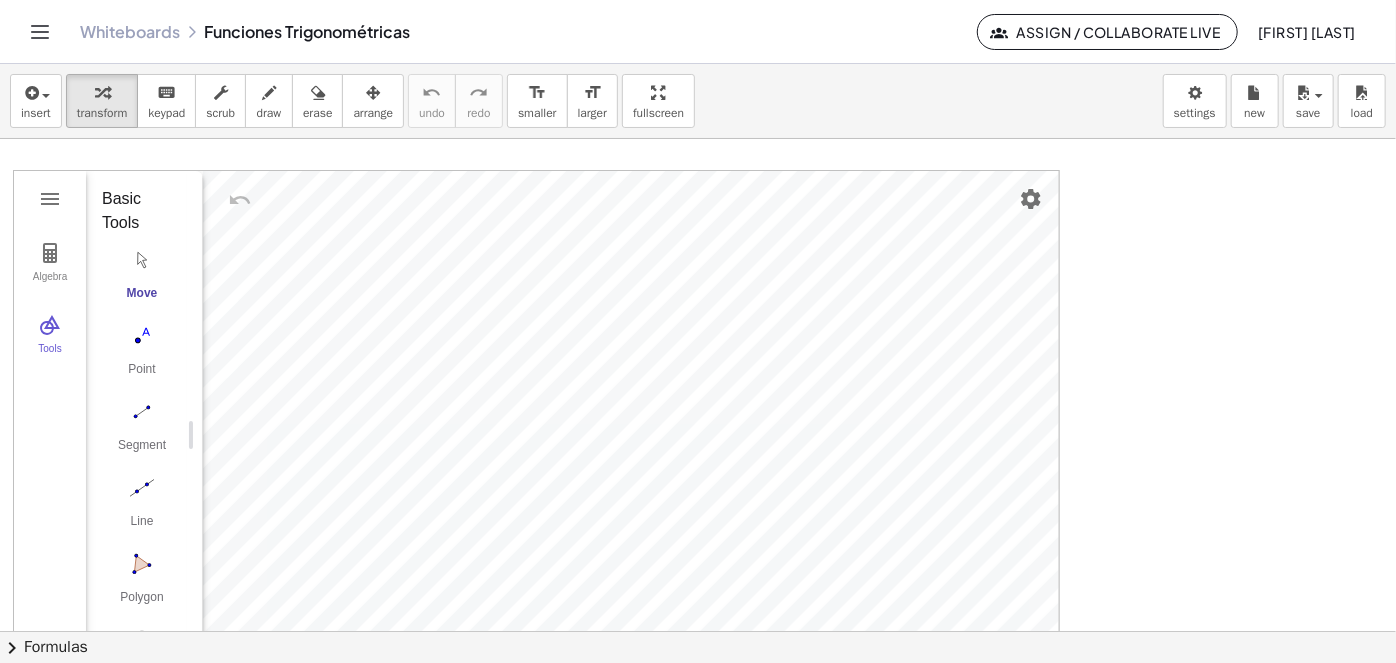 scroll, scrollTop: 0, scrollLeft: 0, axis: both 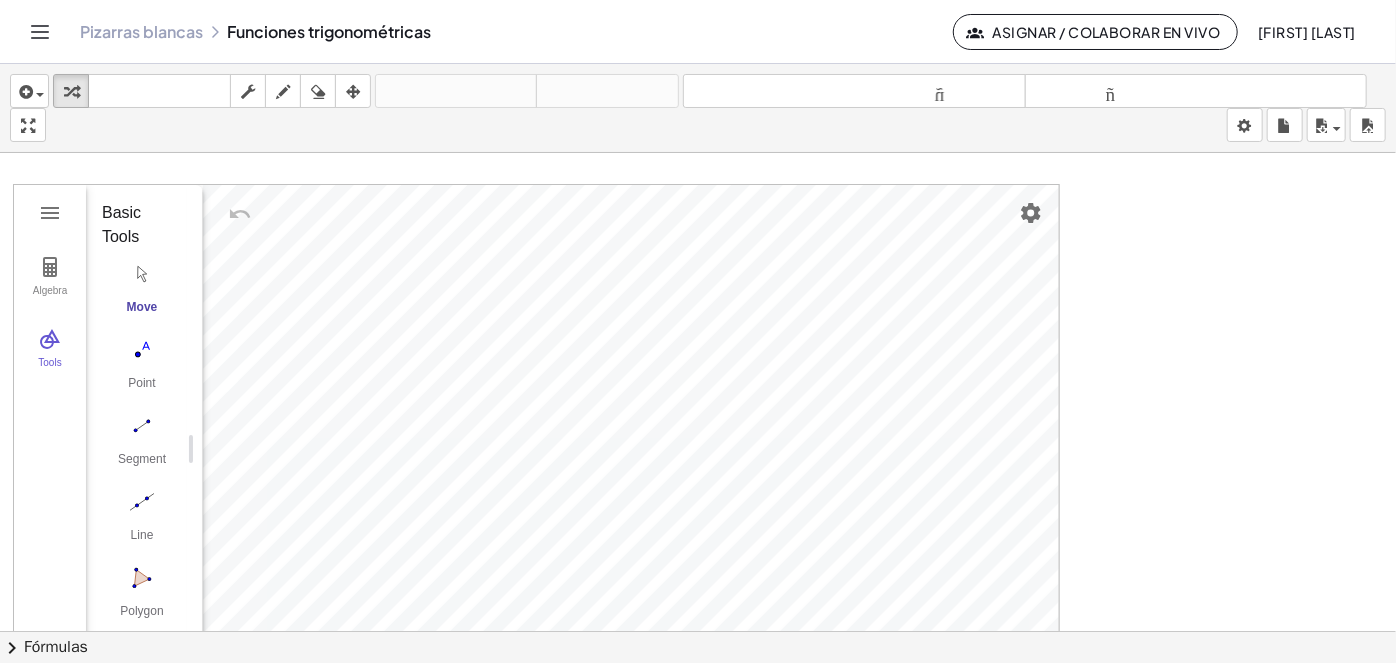 click at bounding box center [1909, 872] 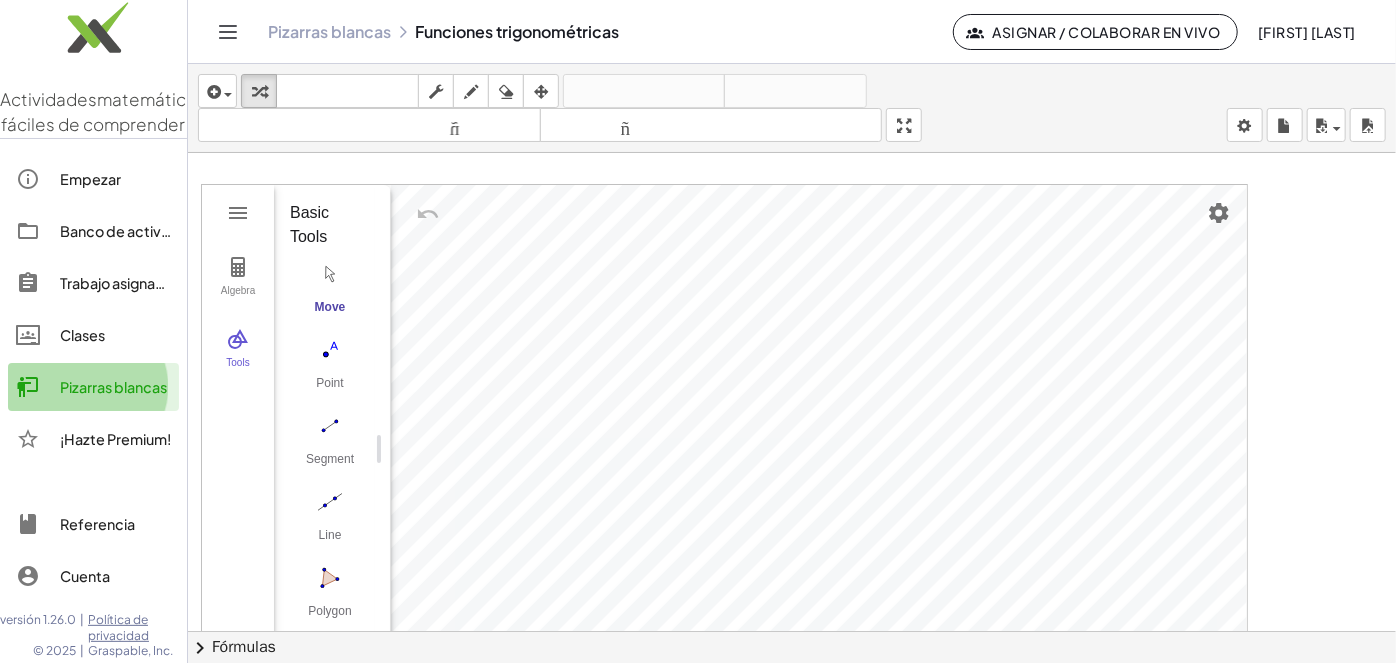 click on "Pizarras blancas" at bounding box center (113, 387) 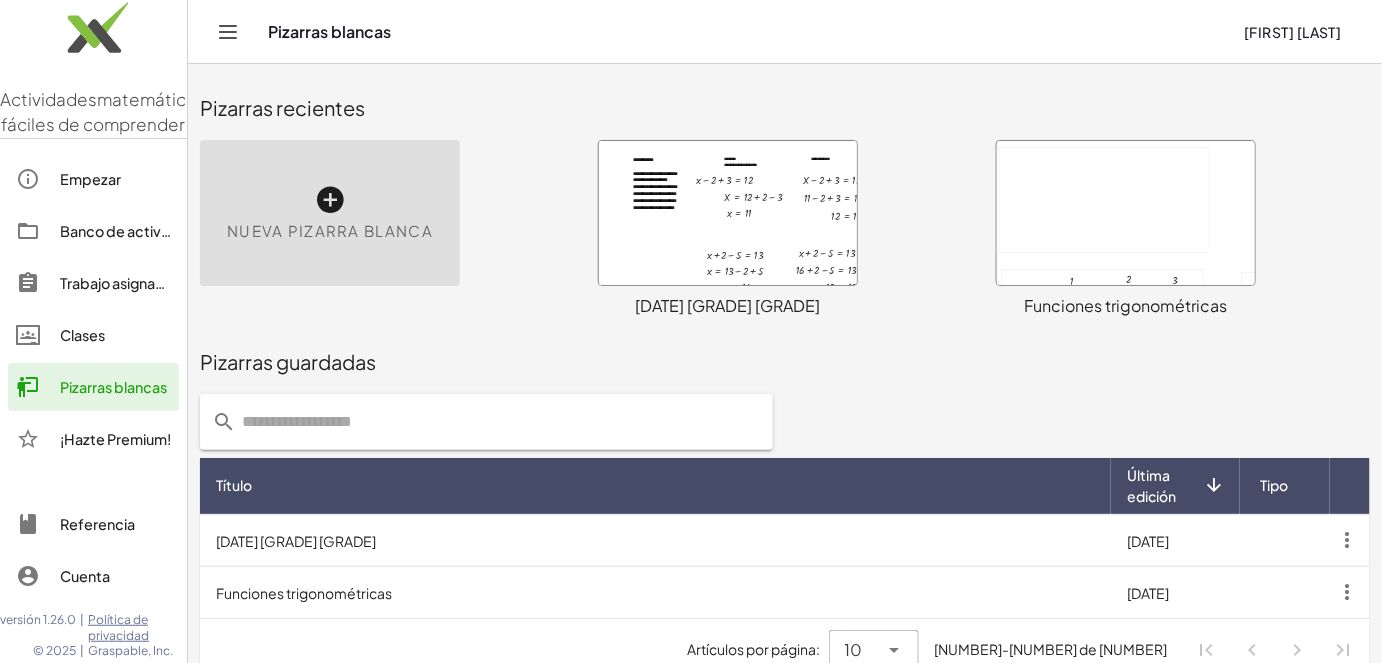 click at bounding box center [330, 200] 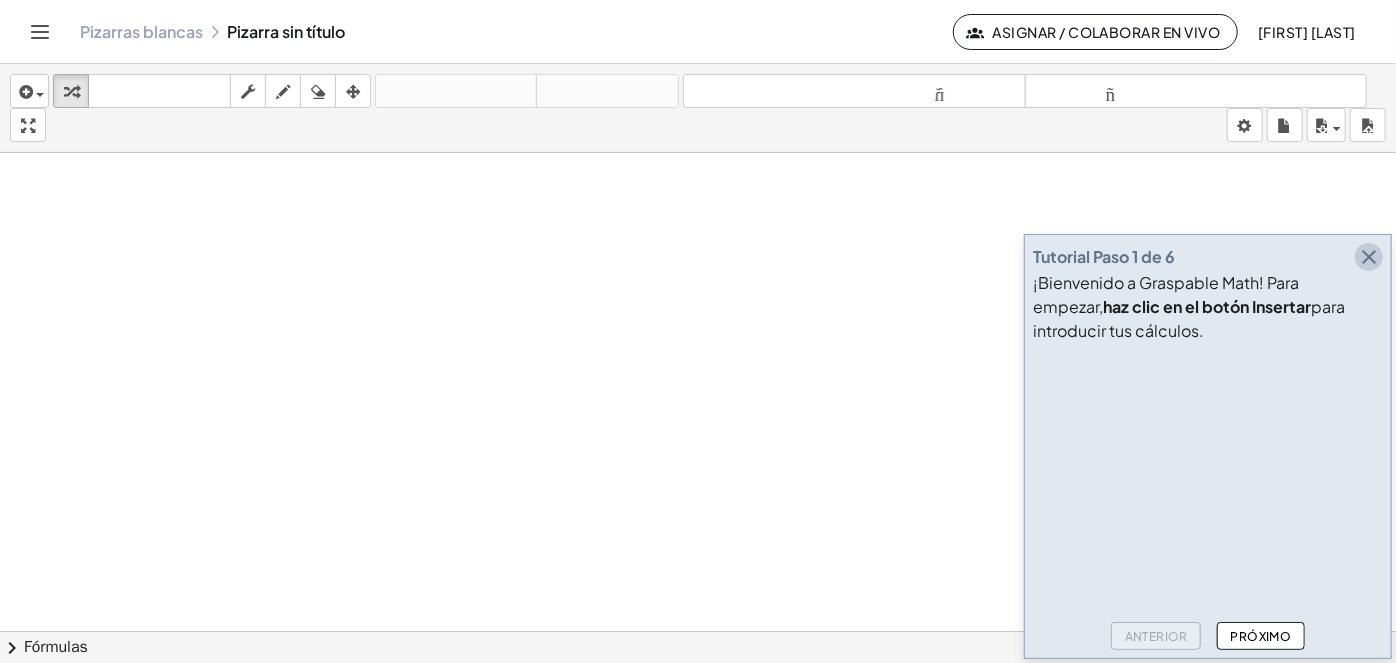 click at bounding box center [1369, 257] 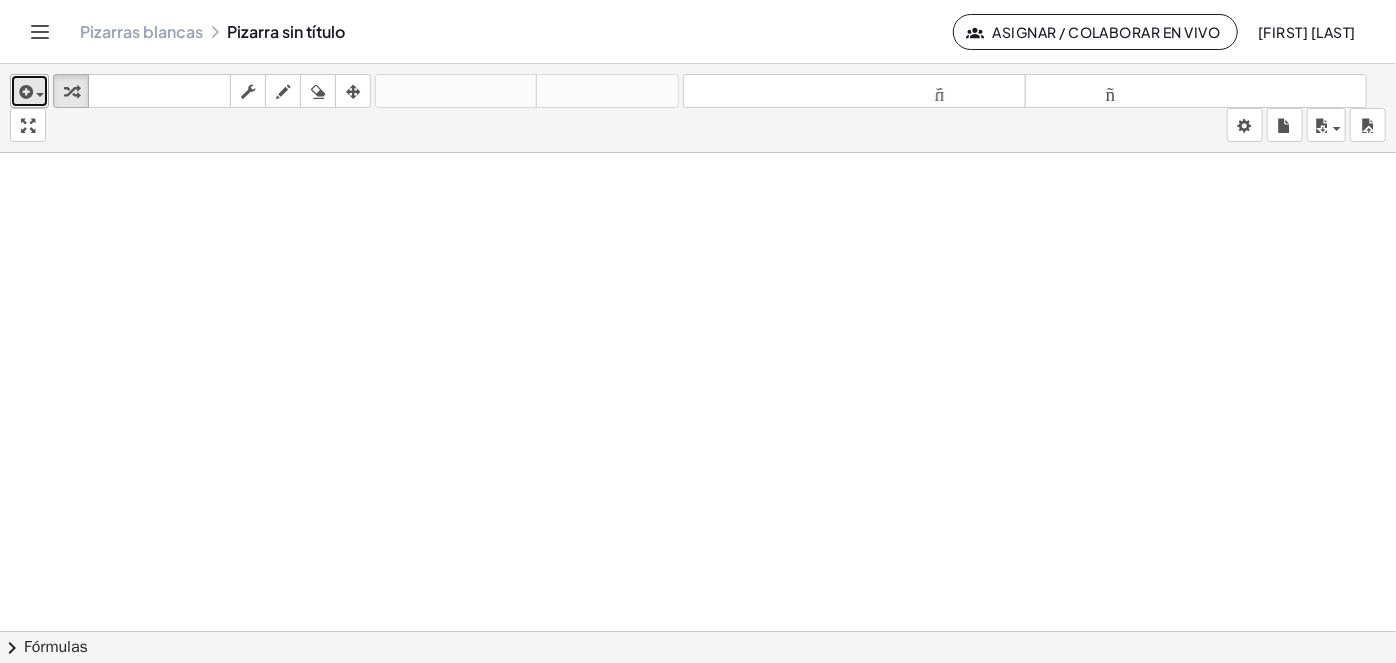 click at bounding box center (24, 92) 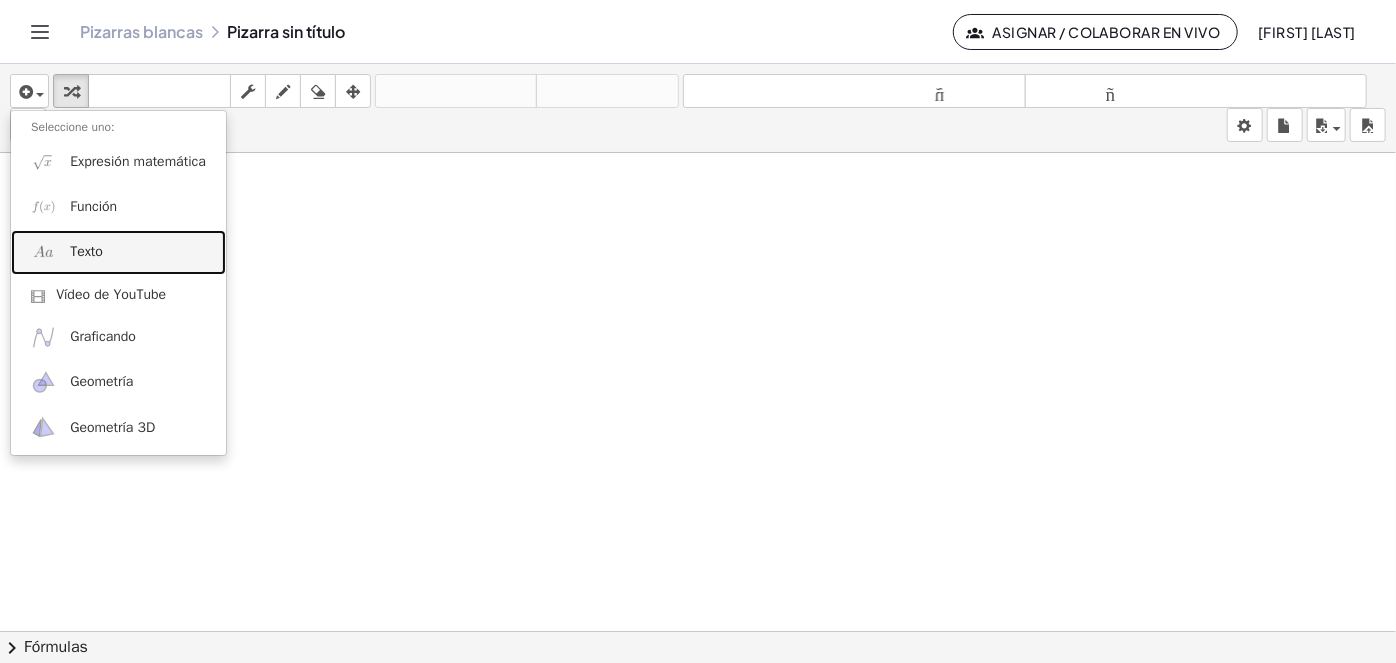 click on "Texto" at bounding box center [118, 252] 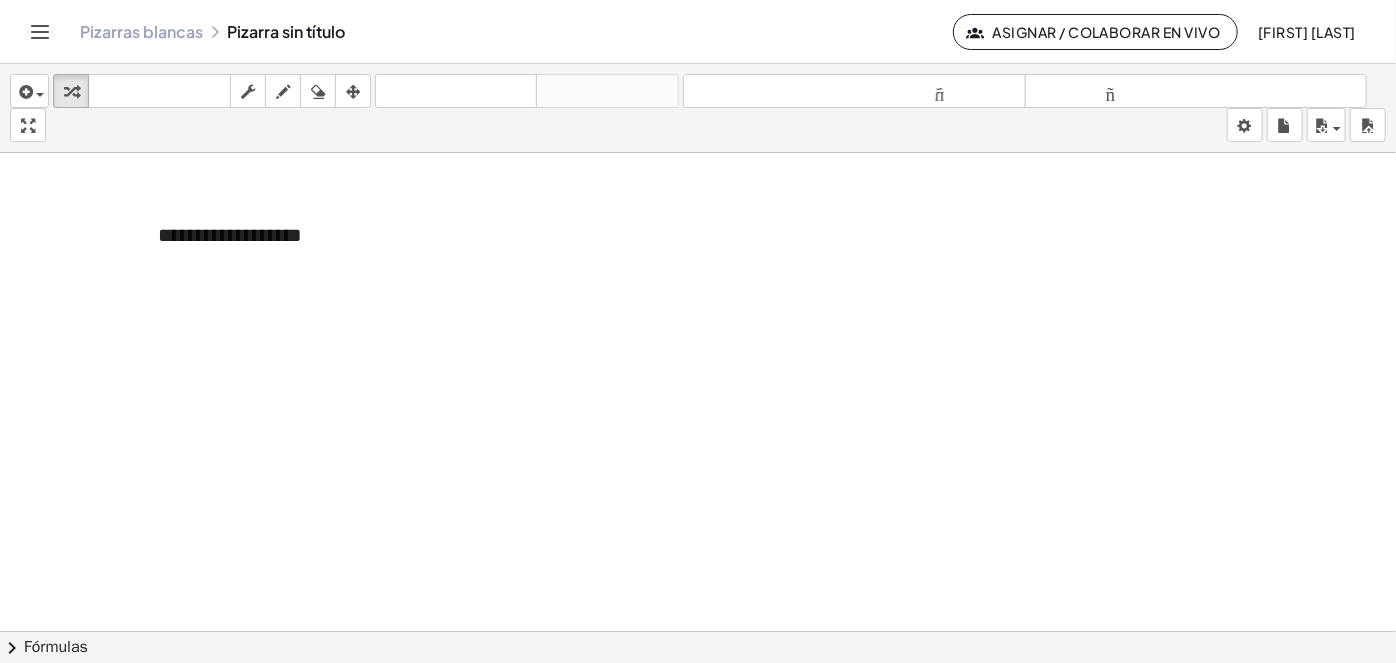 type 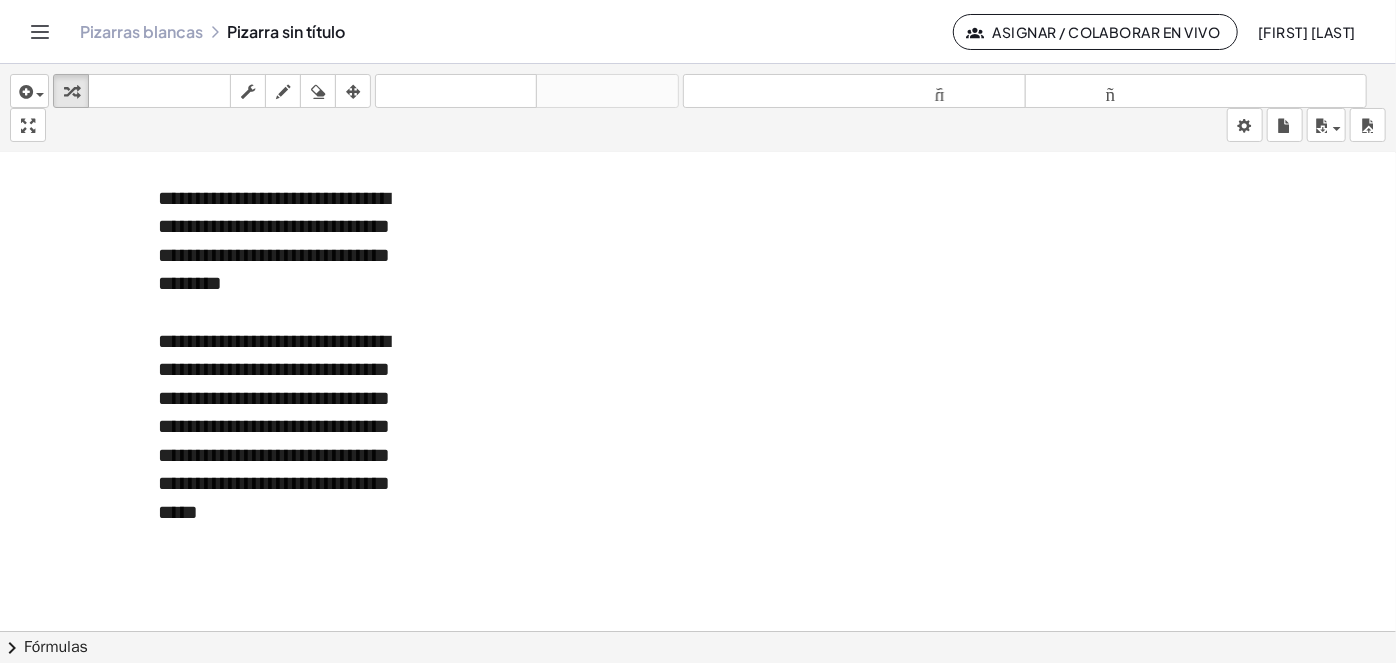 scroll, scrollTop: 16, scrollLeft: 0, axis: vertical 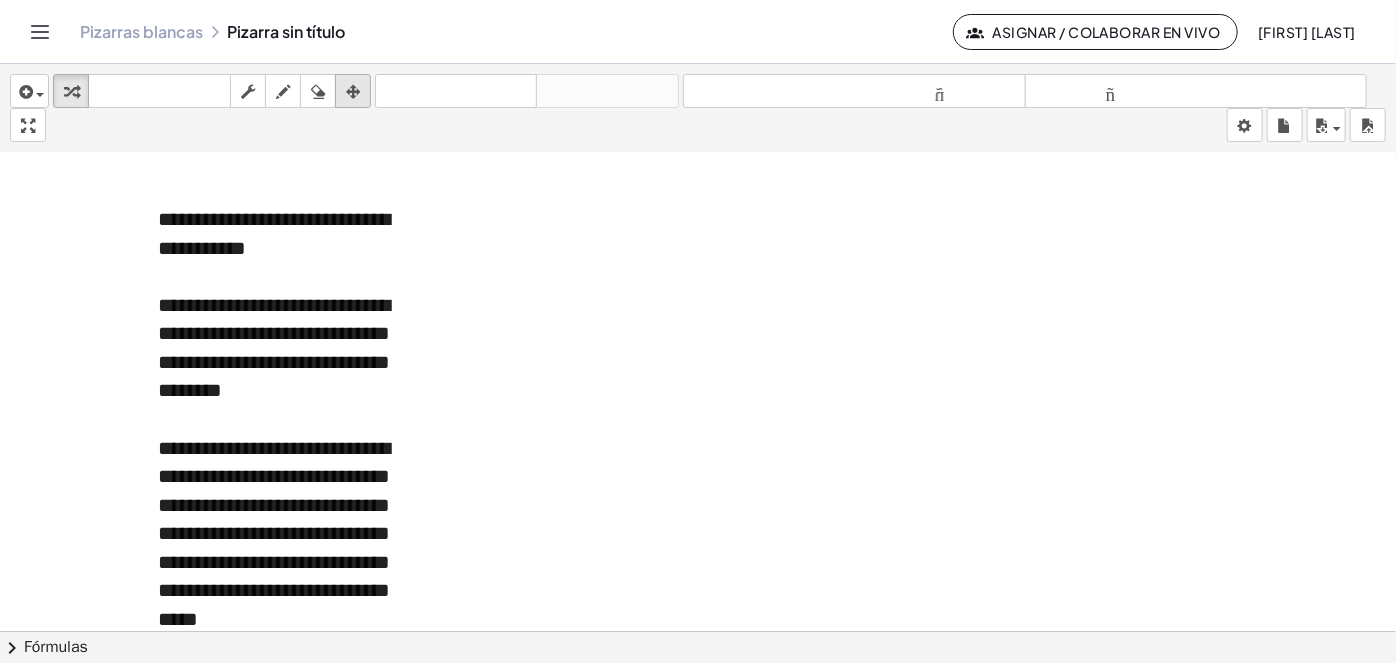 click at bounding box center (353, 92) 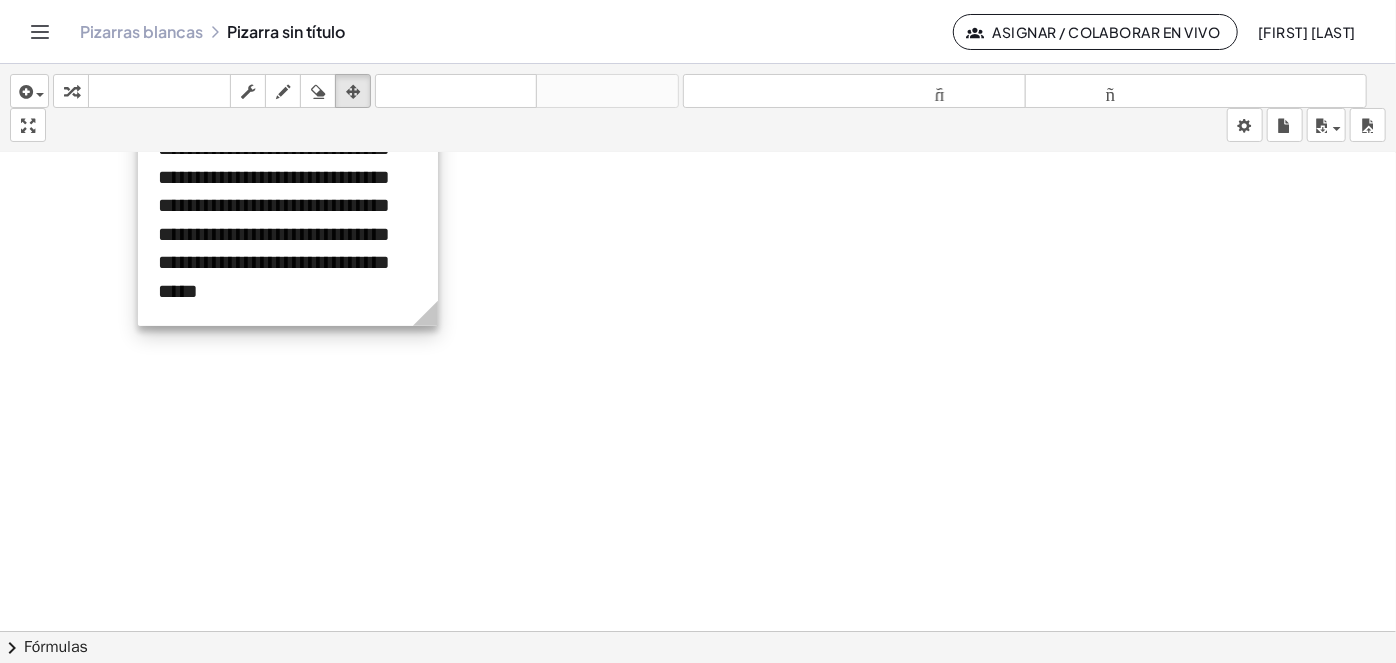 scroll, scrollTop: 379, scrollLeft: 0, axis: vertical 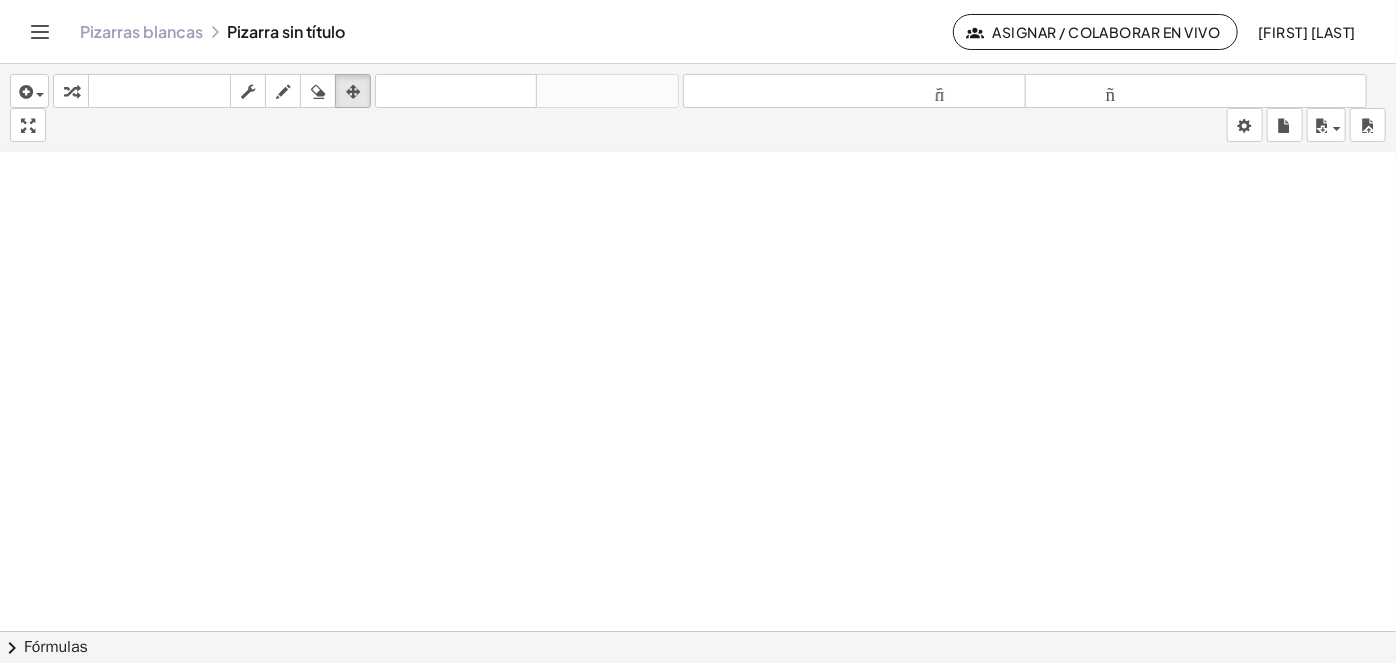 drag, startPoint x: 445, startPoint y: 269, endPoint x: 702, endPoint y: 264, distance: 257.04865 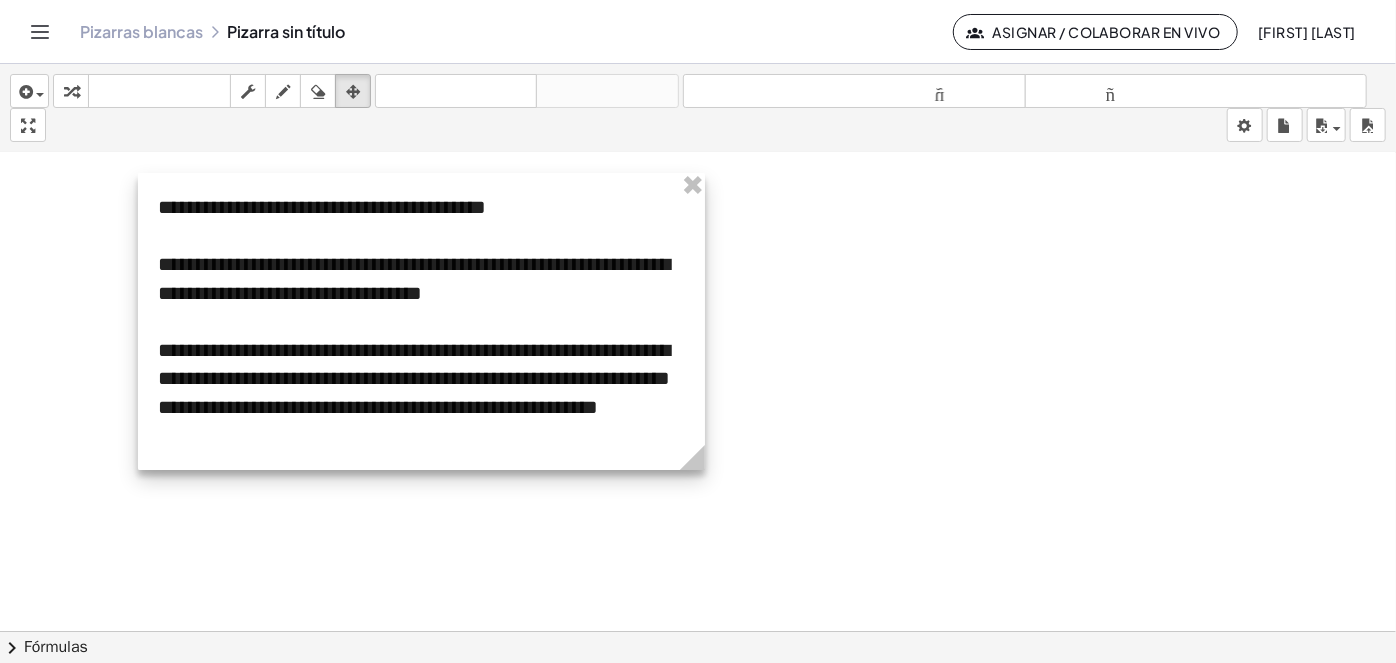 scroll, scrollTop: 0, scrollLeft: 0, axis: both 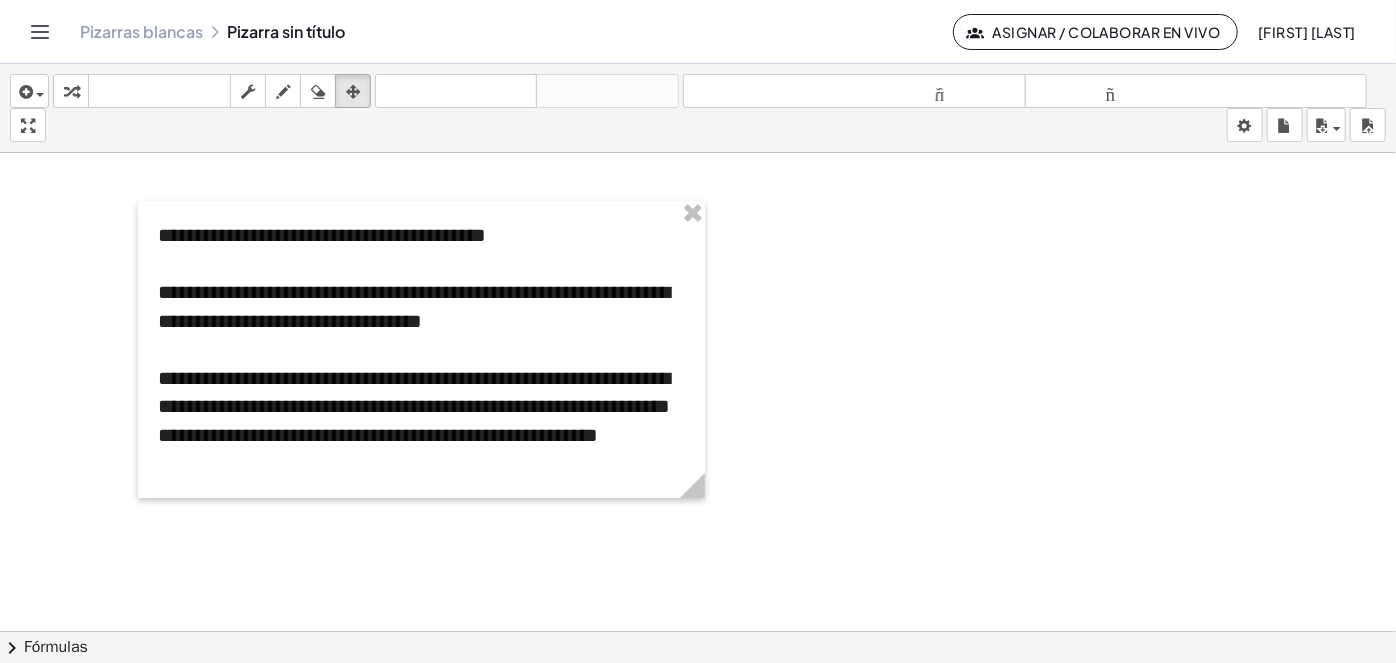 click at bounding box center [698, 646] 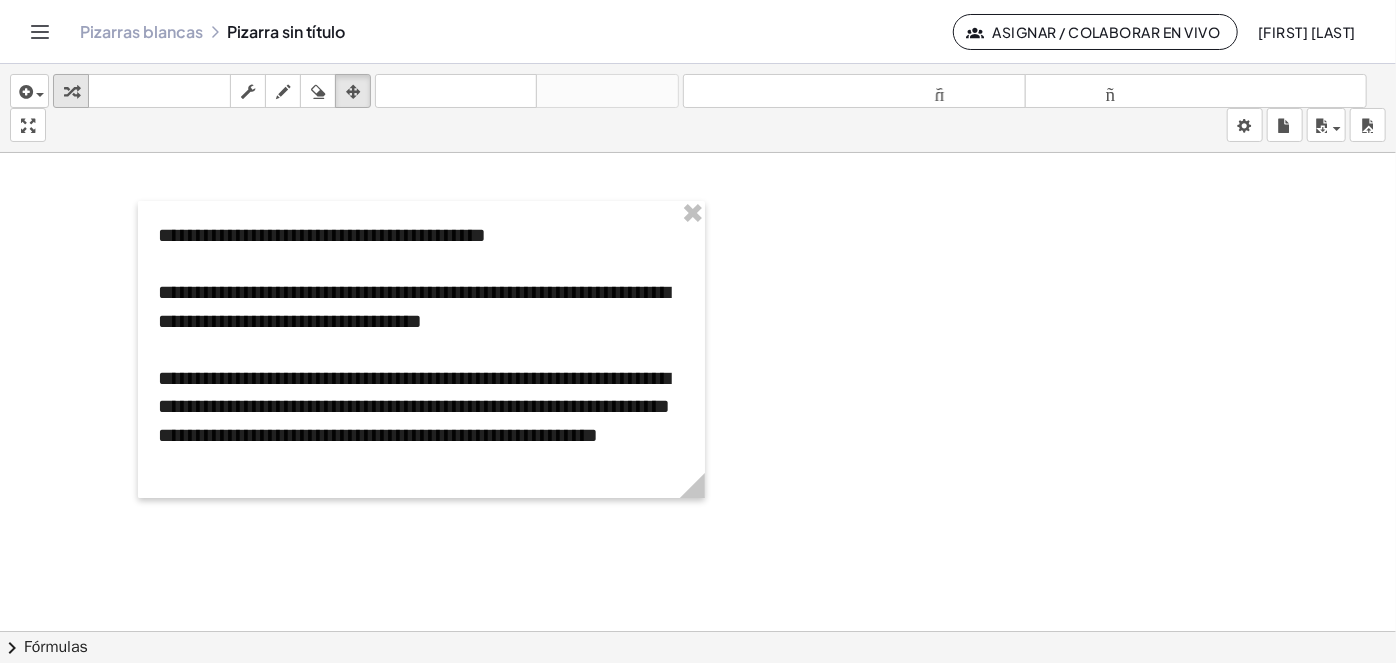 click at bounding box center (71, 92) 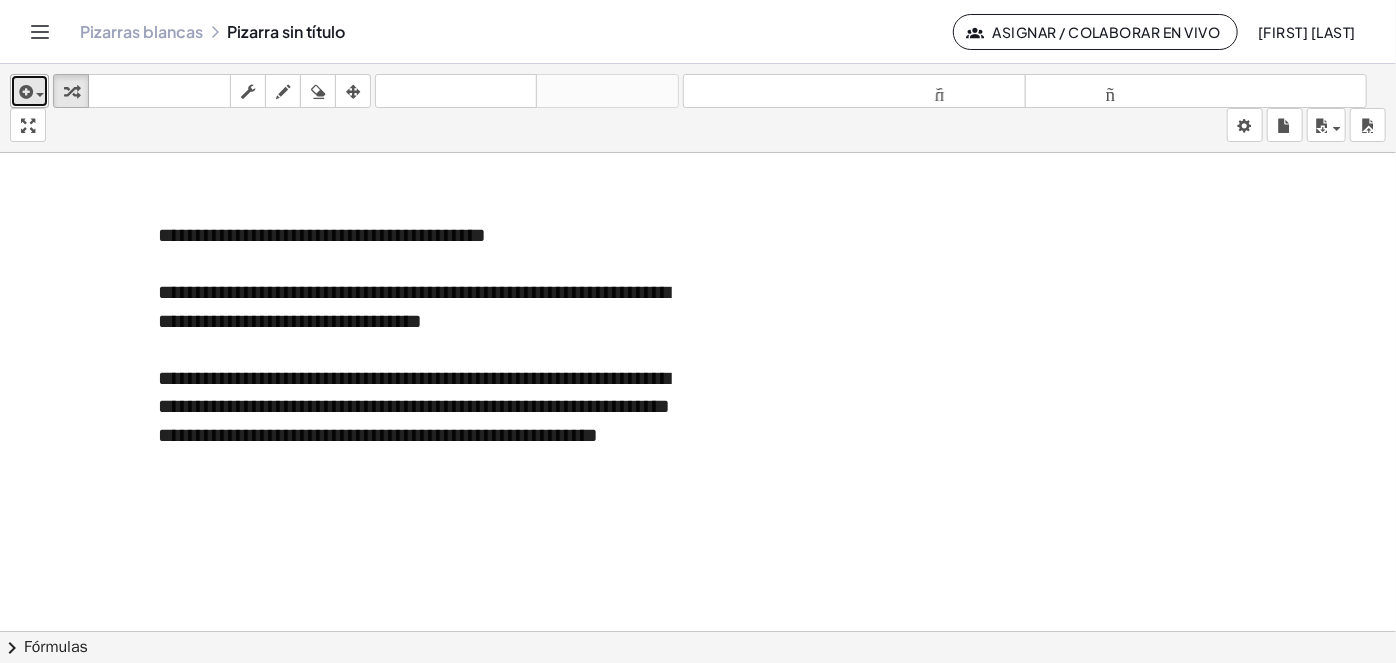 click at bounding box center (35, 94) 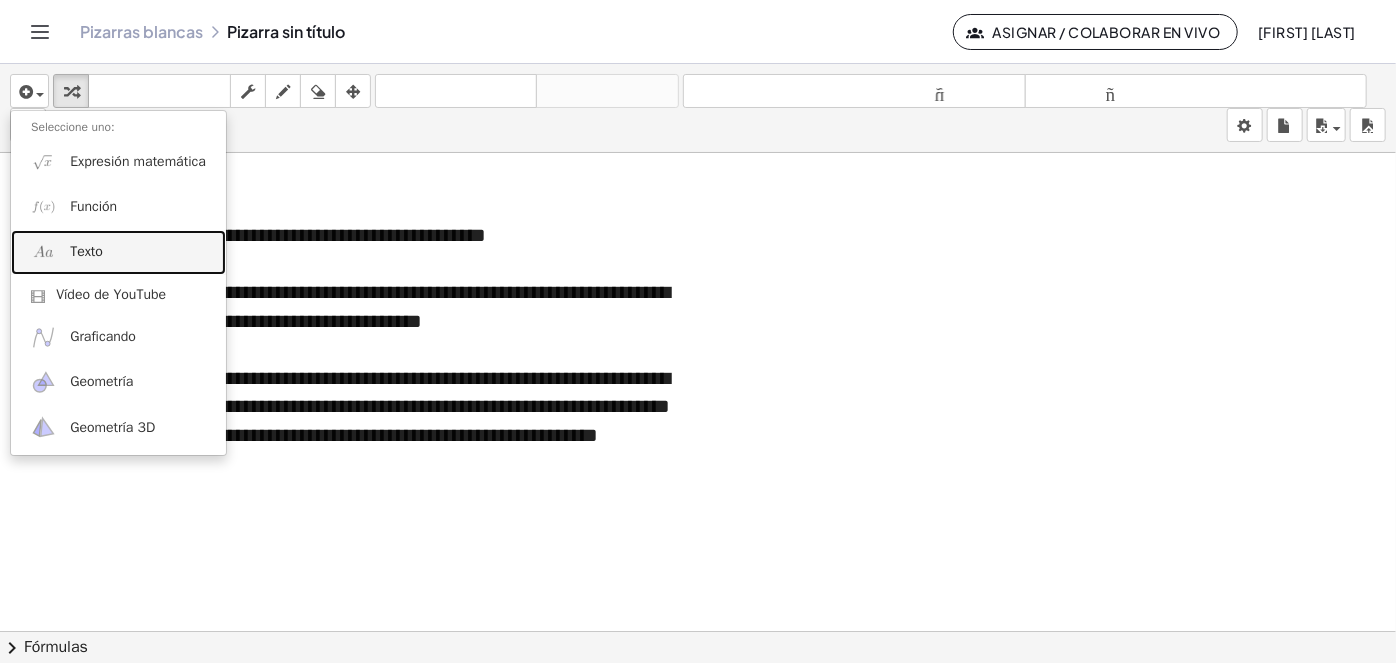 click on "Texto" at bounding box center (118, 252) 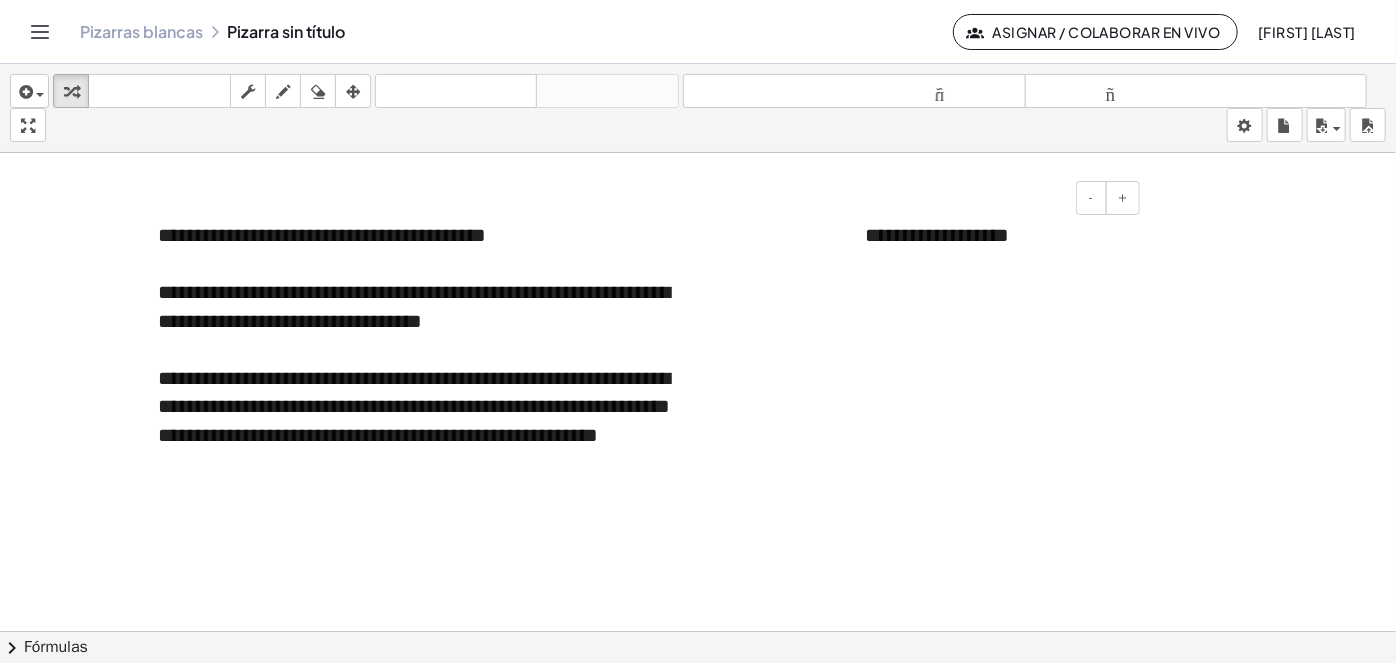 type 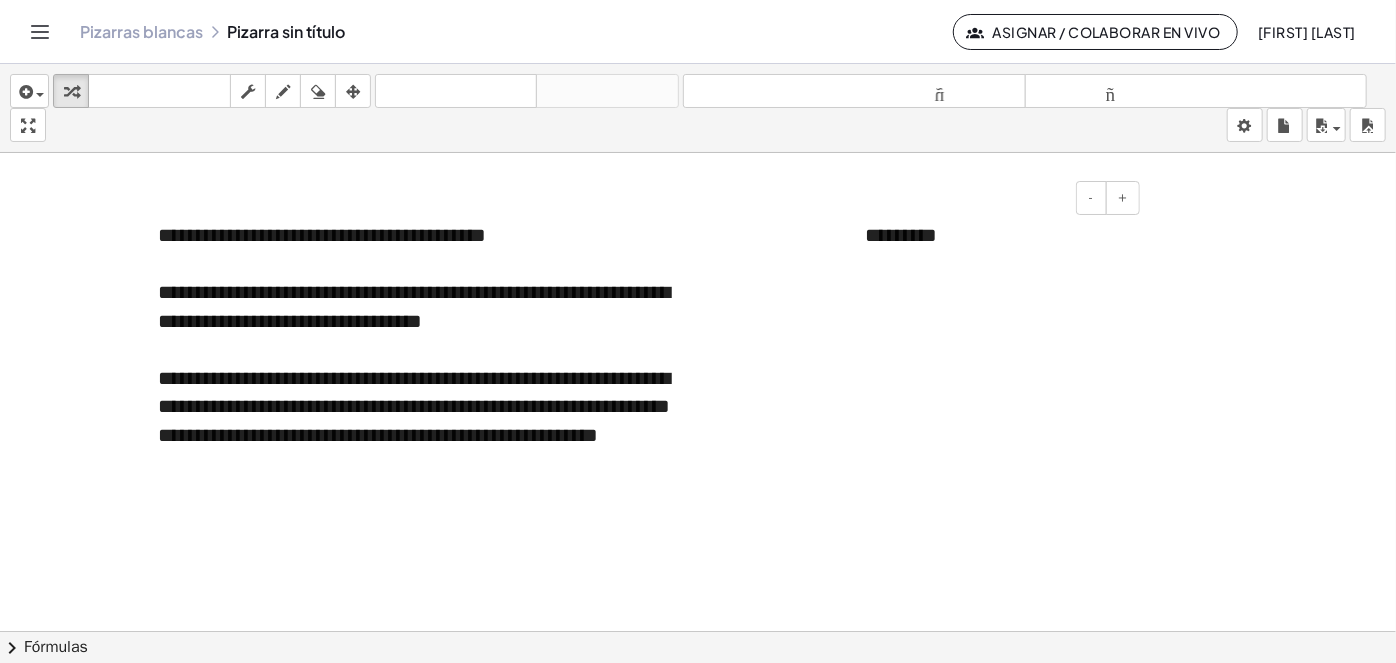 click on "*********" at bounding box center (901, 235) 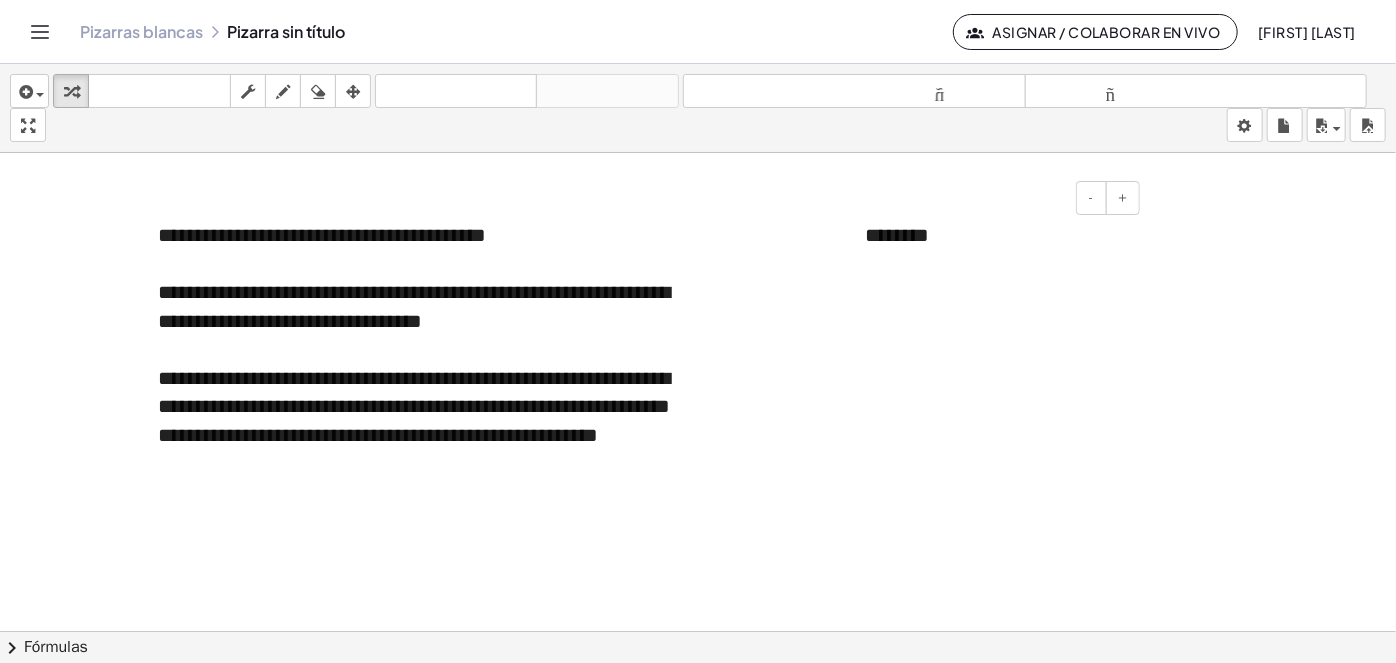 click on "********" at bounding box center (995, 235) 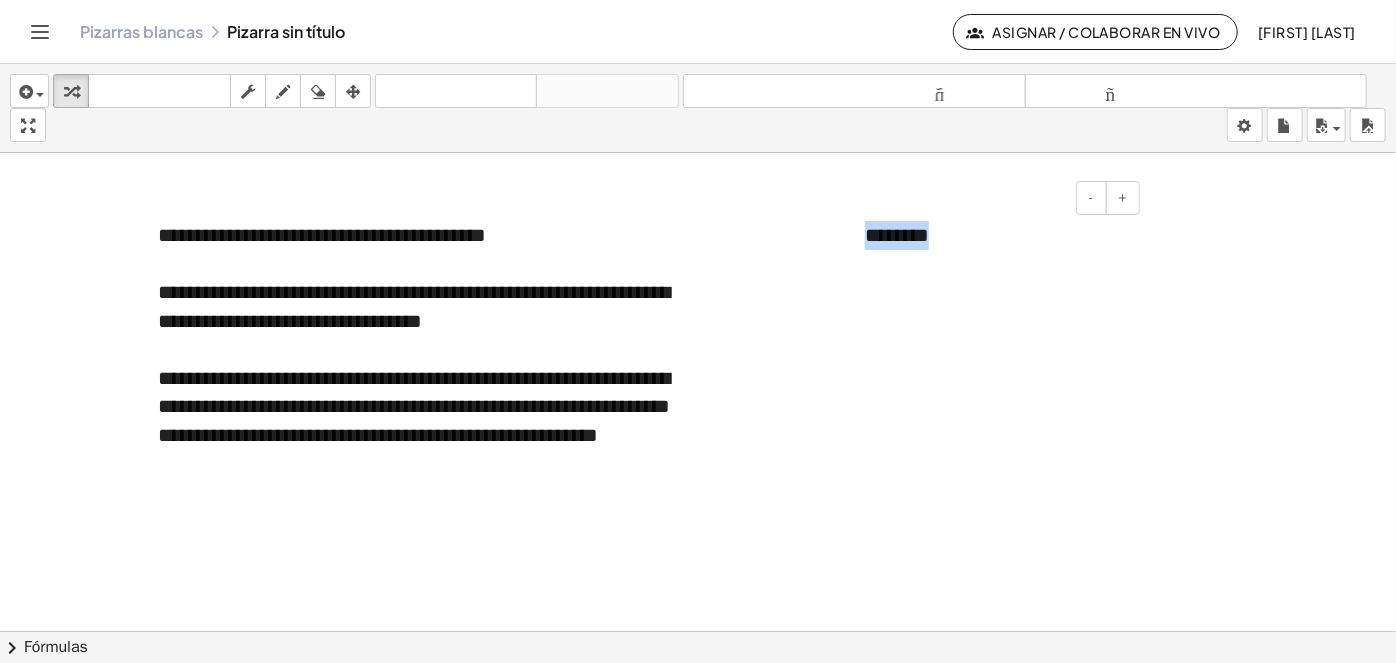 drag, startPoint x: 947, startPoint y: 240, endPoint x: 853, endPoint y: 238, distance: 94.02127 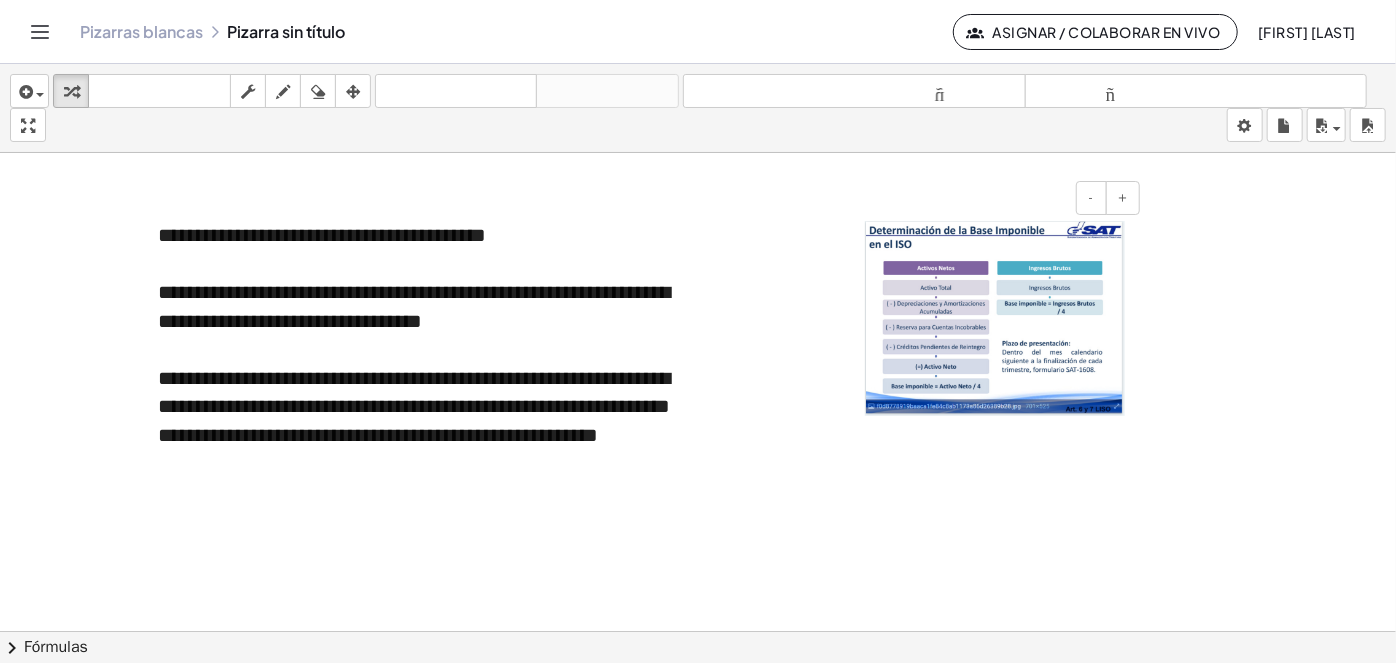 click at bounding box center [995, 318] 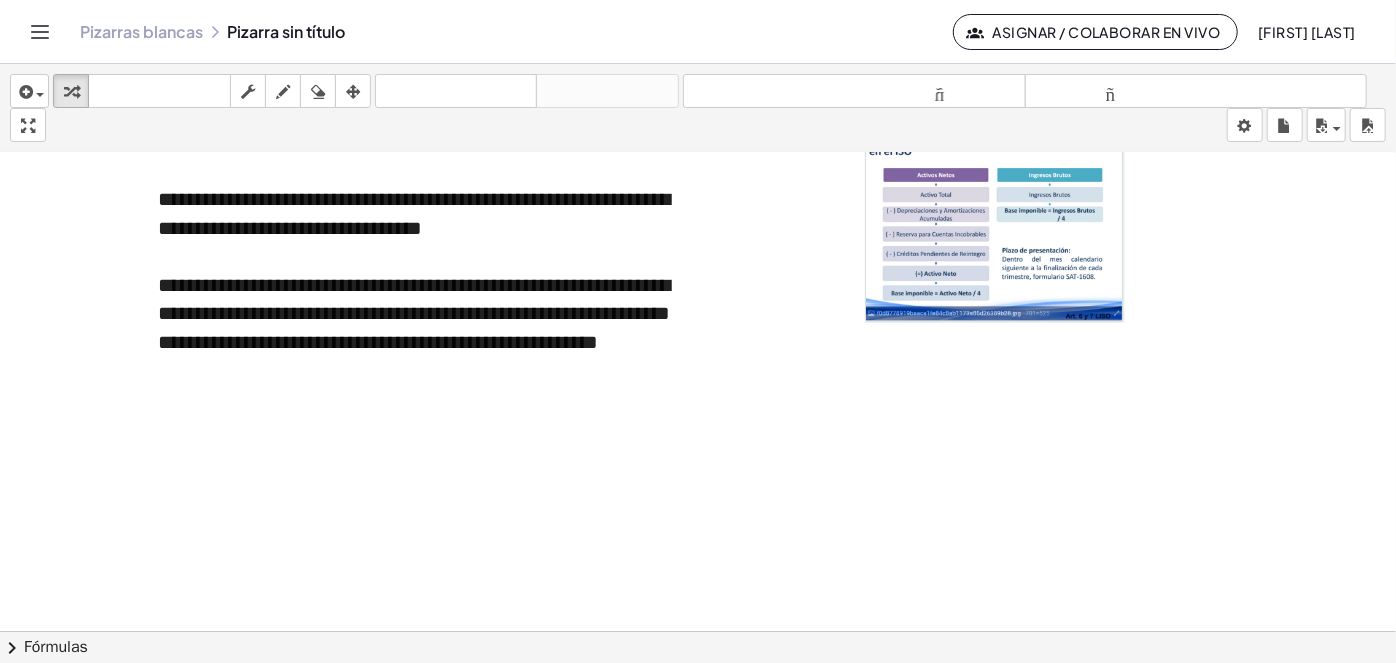 scroll, scrollTop: 0, scrollLeft: 0, axis: both 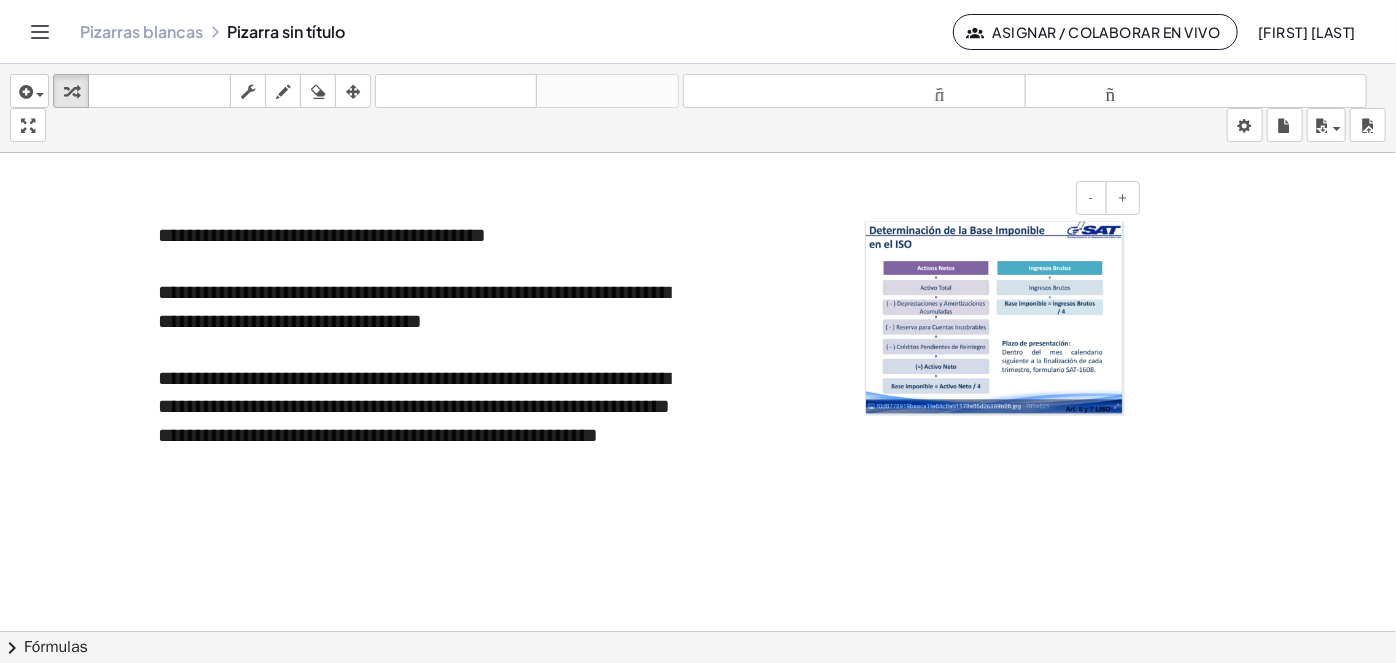 click at bounding box center (995, 459) 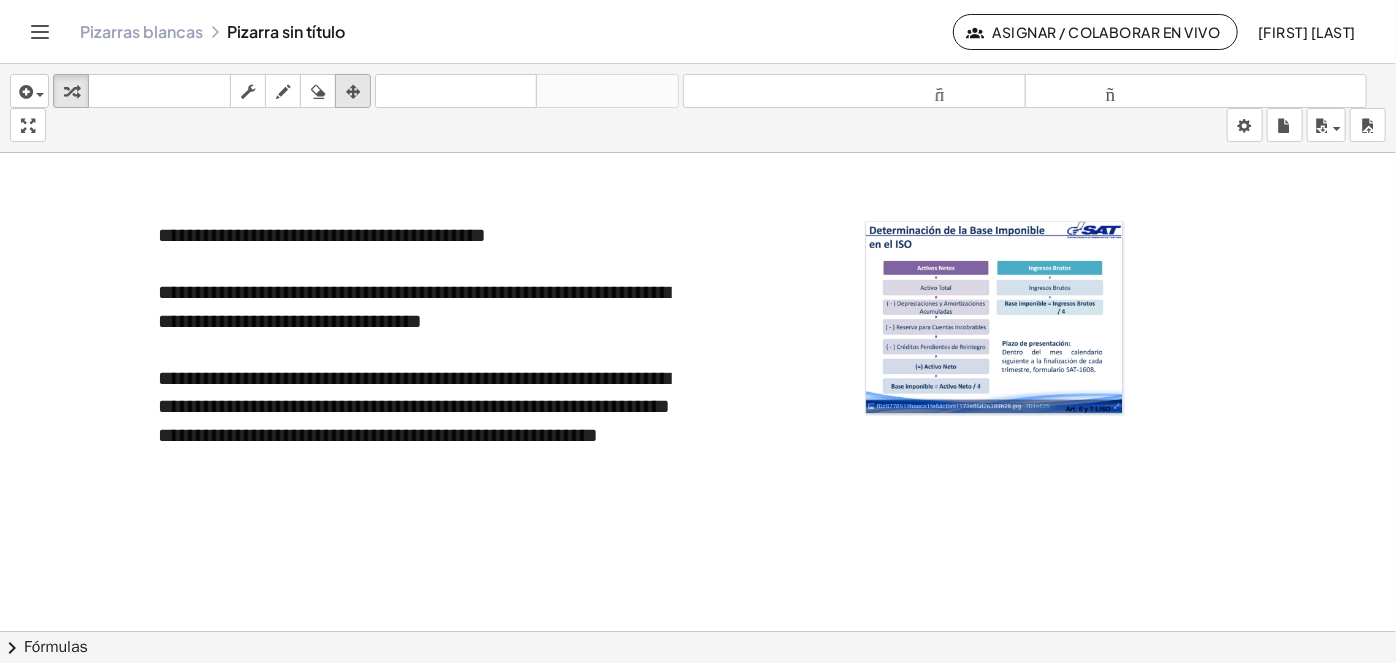click at bounding box center (353, 92) 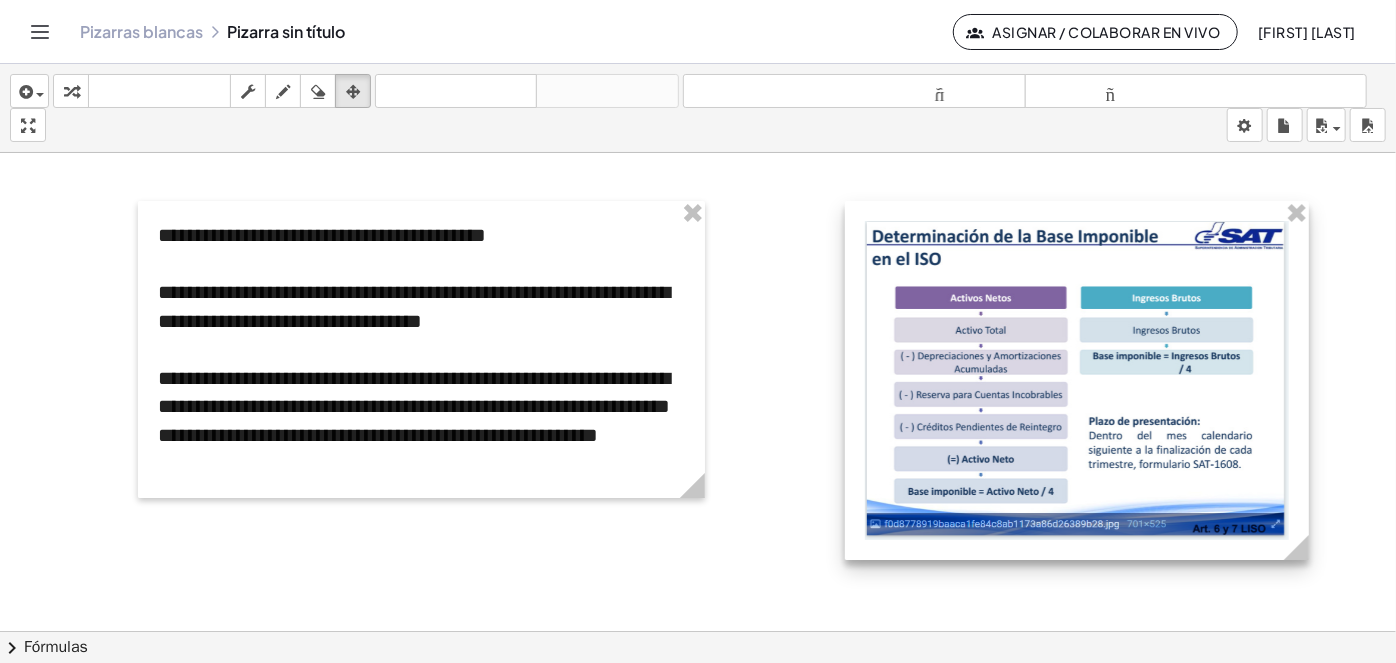 drag, startPoint x: 1142, startPoint y: 433, endPoint x: 1306, endPoint y: 574, distance: 216.2799 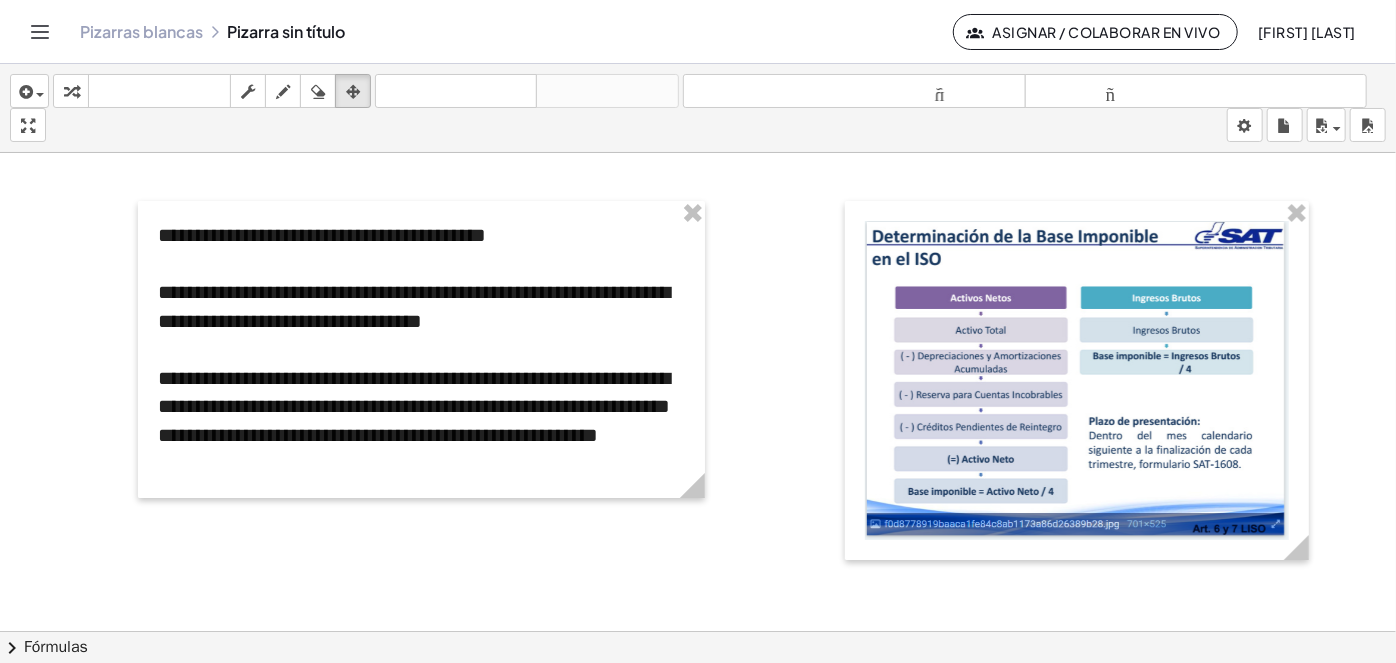 drag, startPoint x: 854, startPoint y: 600, endPoint x: 769, endPoint y: 585, distance: 86.313385 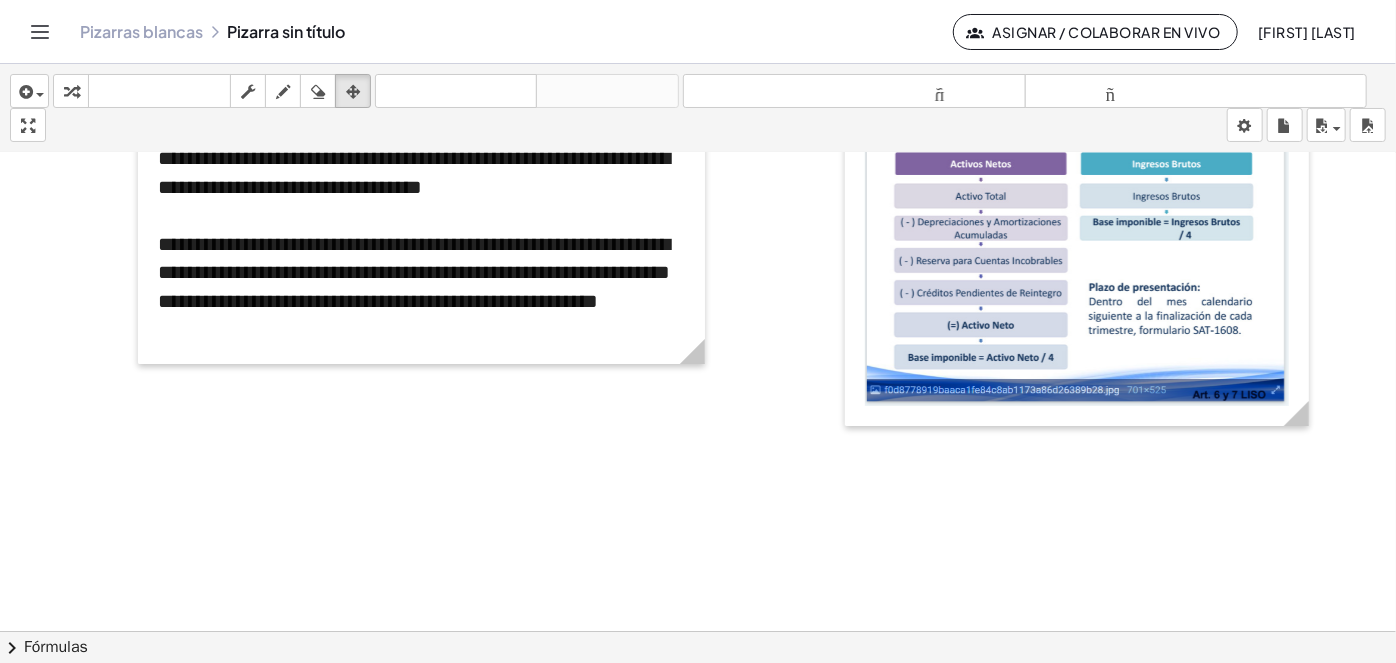 scroll, scrollTop: 122, scrollLeft: 0, axis: vertical 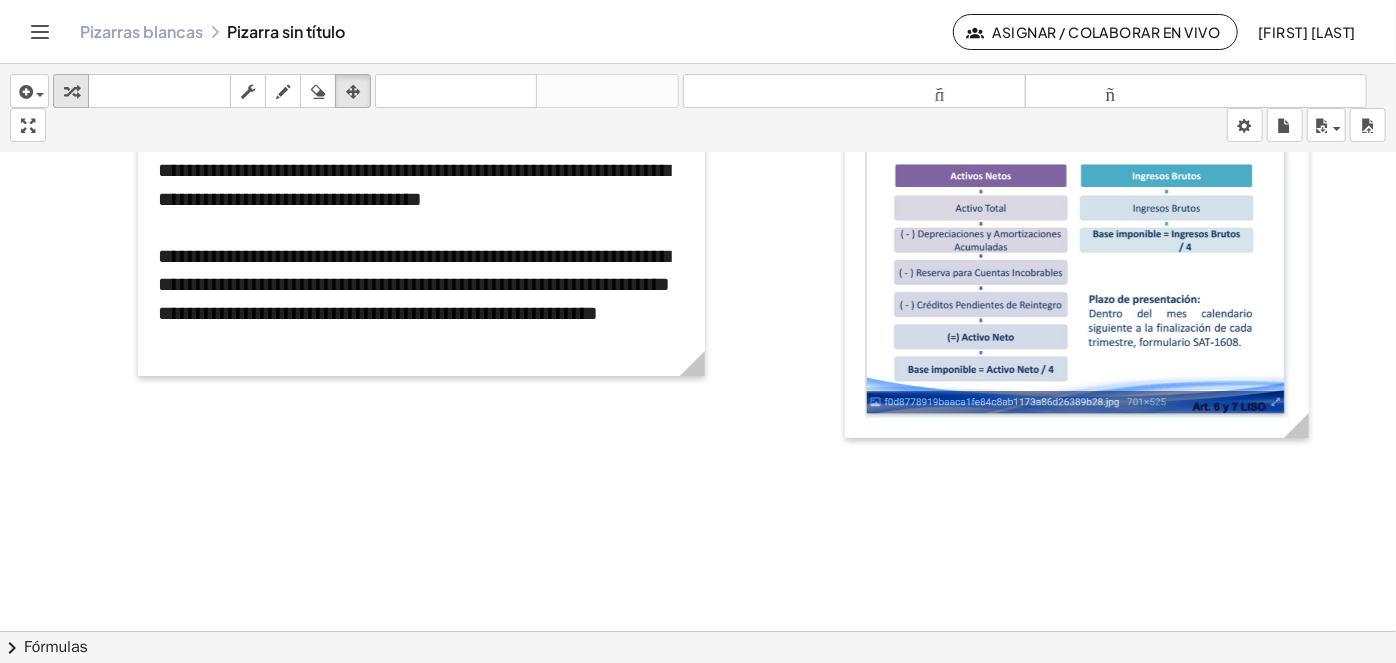 click at bounding box center [71, 91] 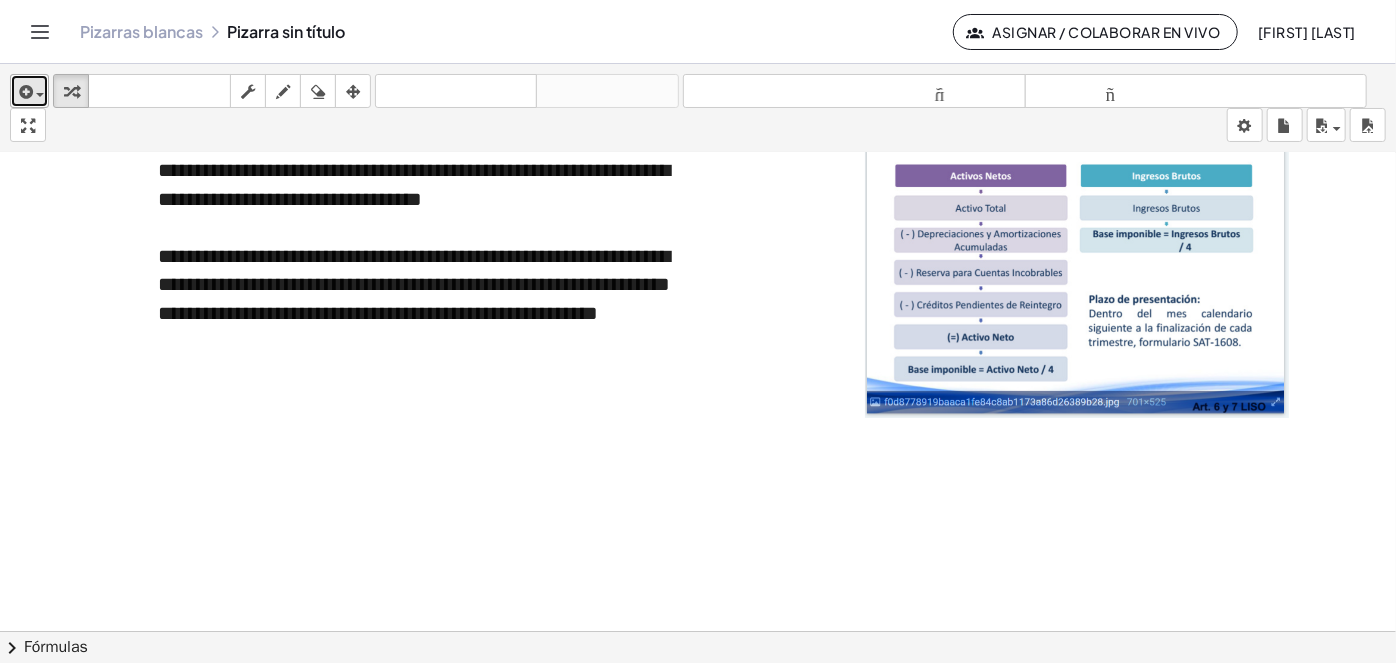 click at bounding box center (24, 92) 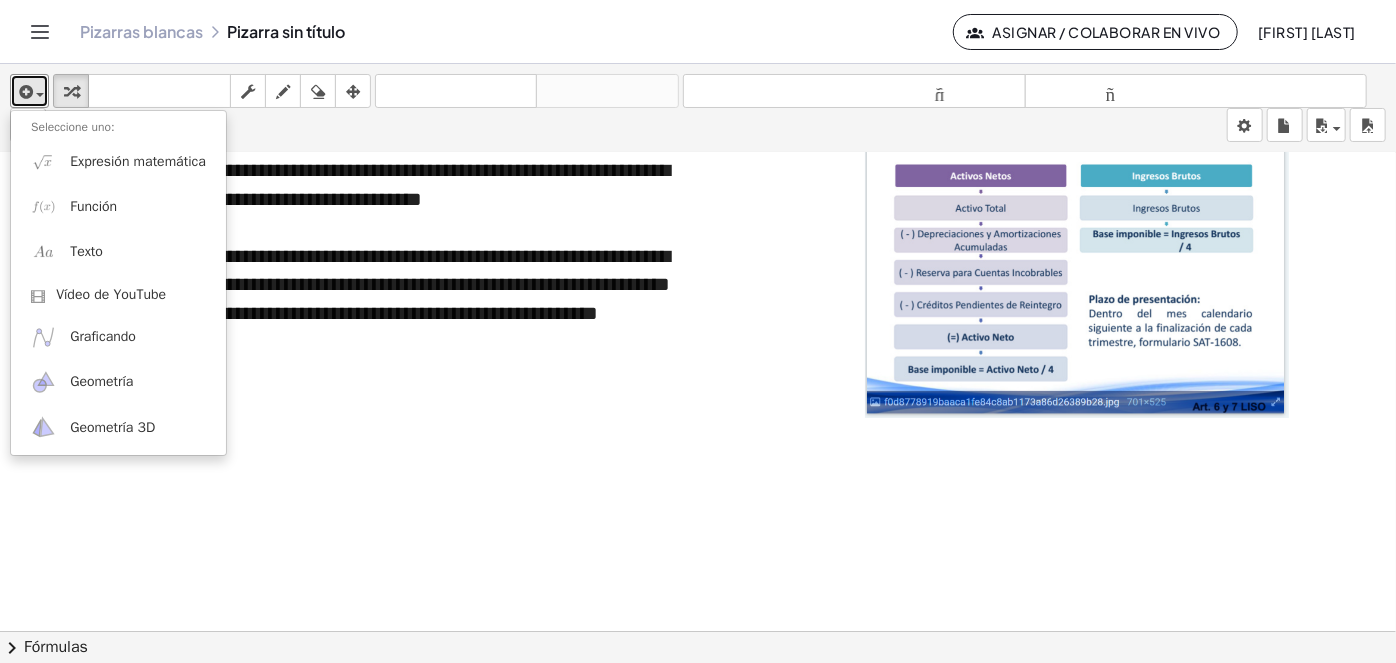 click at bounding box center [698, 524] 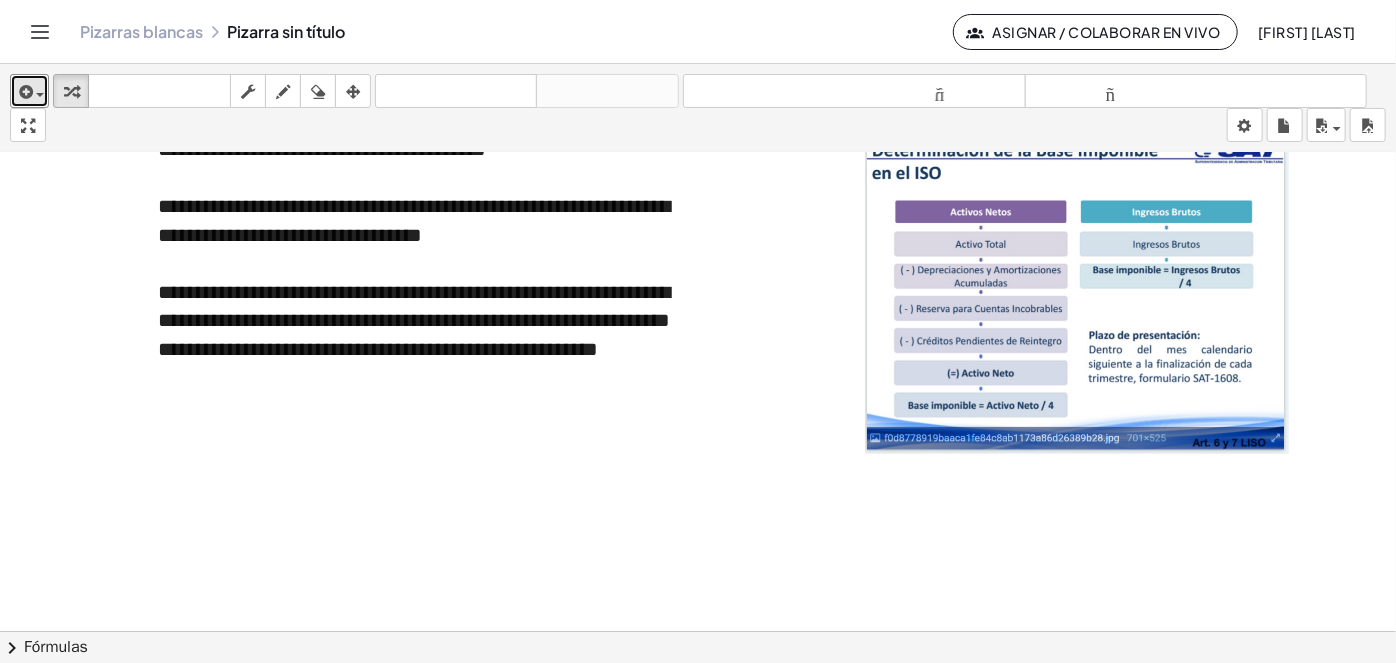 scroll, scrollTop: 0, scrollLeft: 0, axis: both 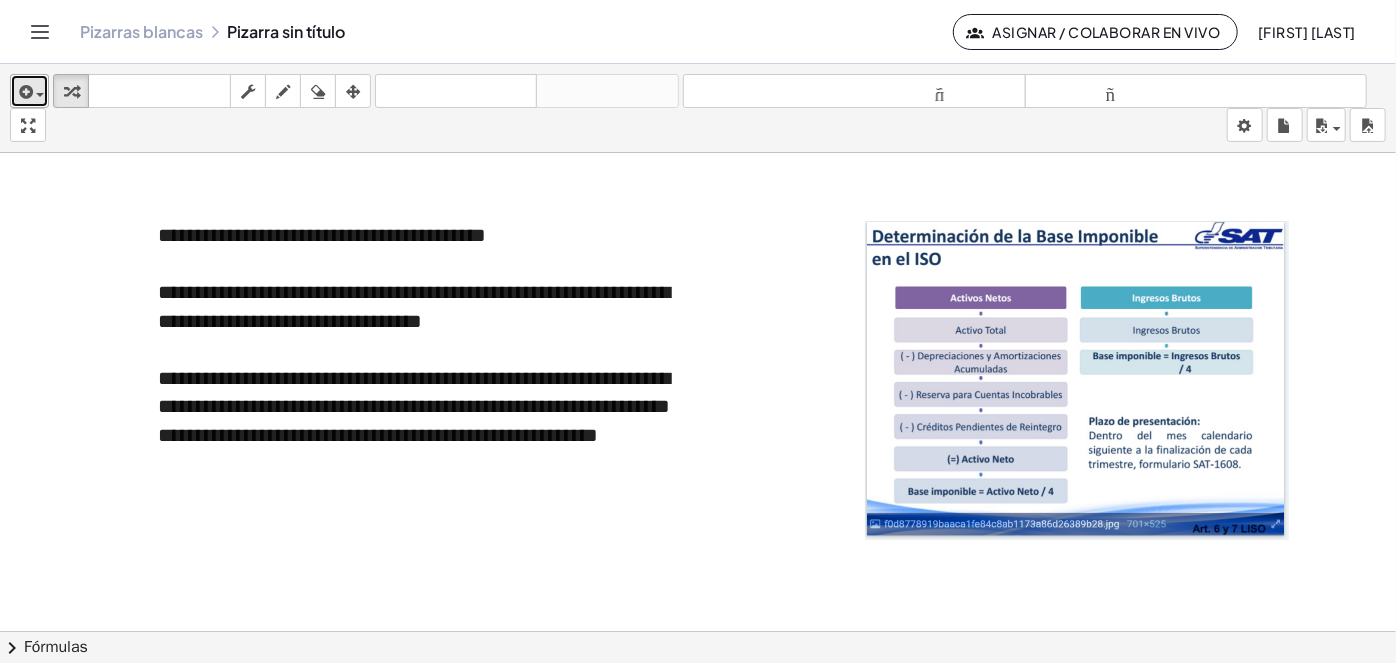 click at bounding box center [40, 95] 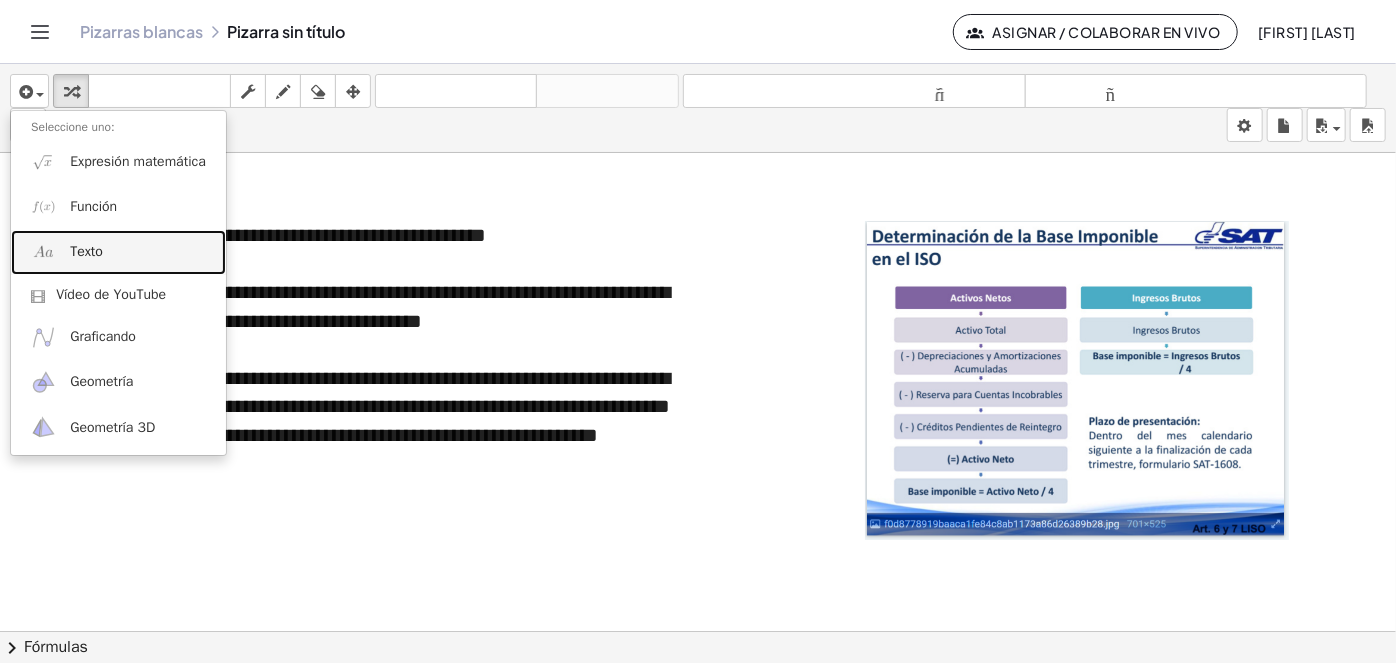 click on "Texto" at bounding box center (118, 252) 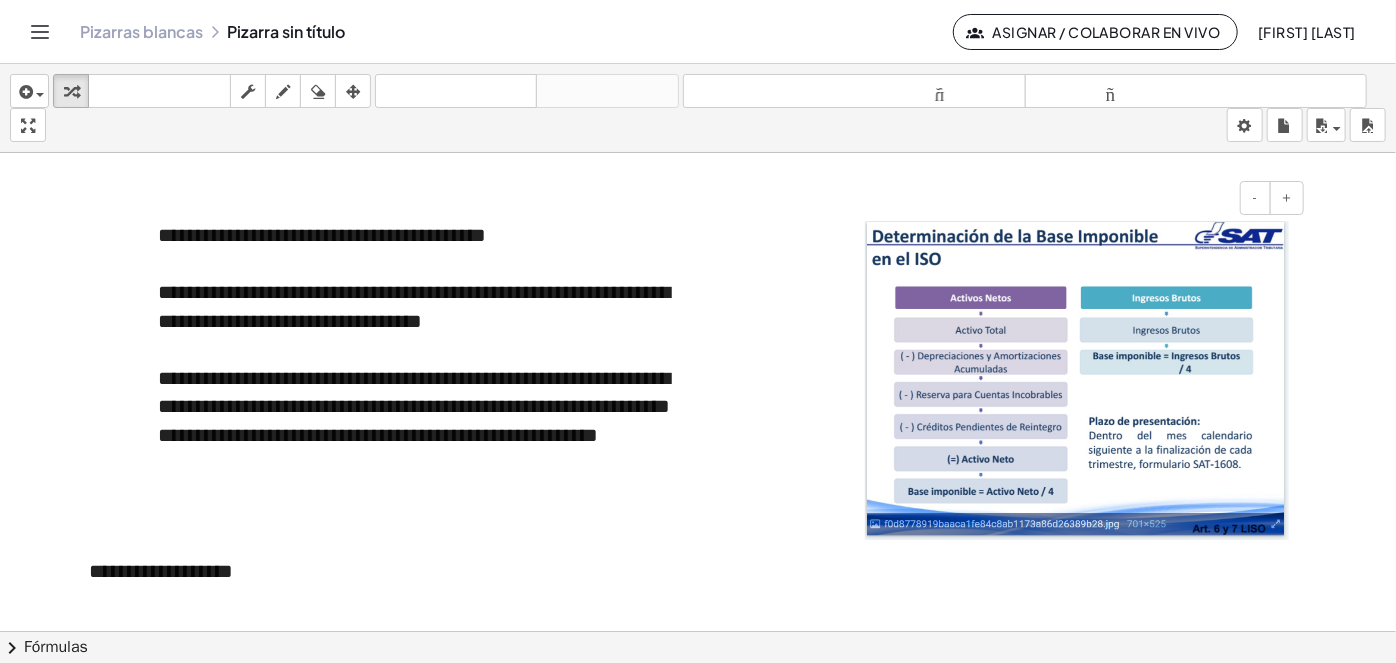 type 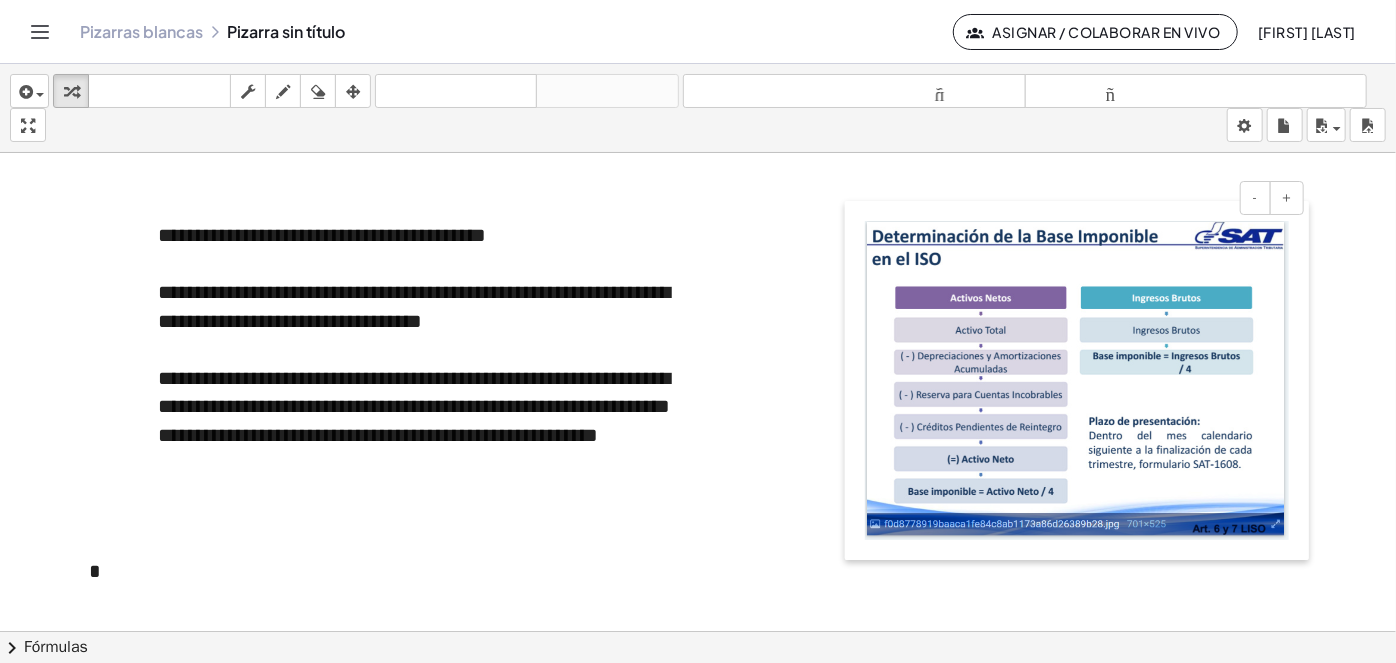 click at bounding box center [855, 380] 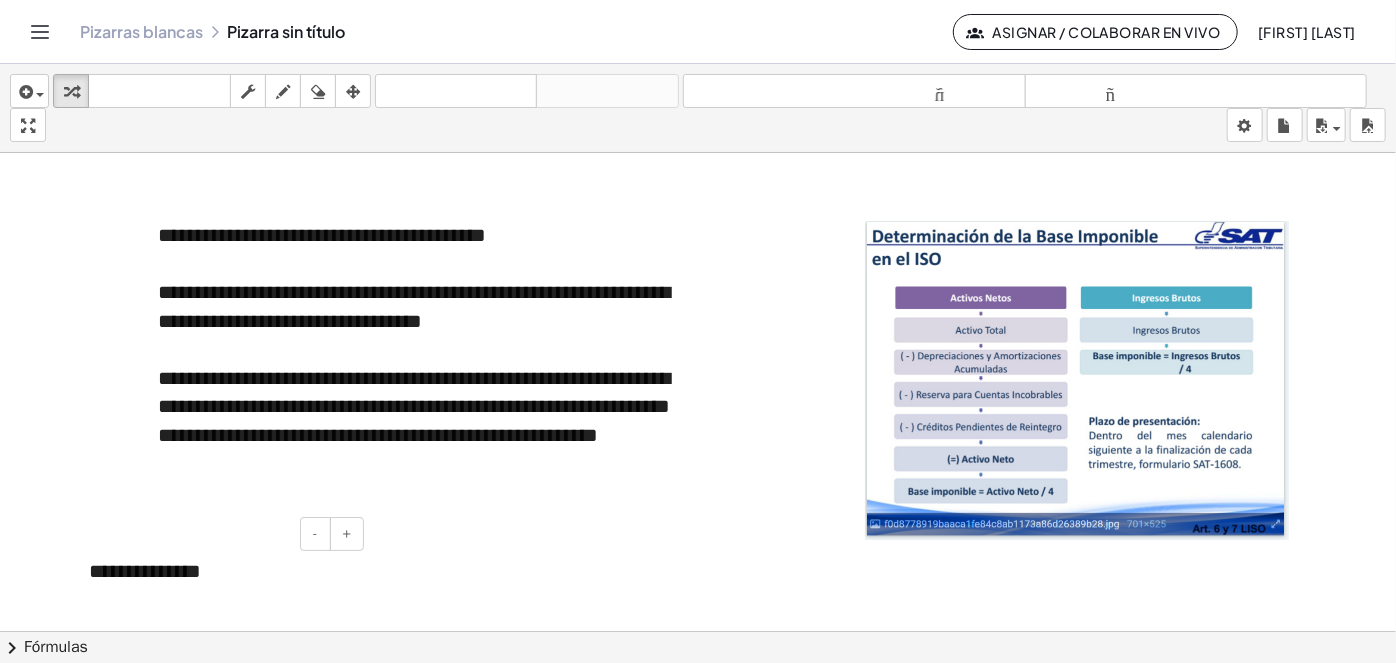 scroll, scrollTop: 97, scrollLeft: 0, axis: vertical 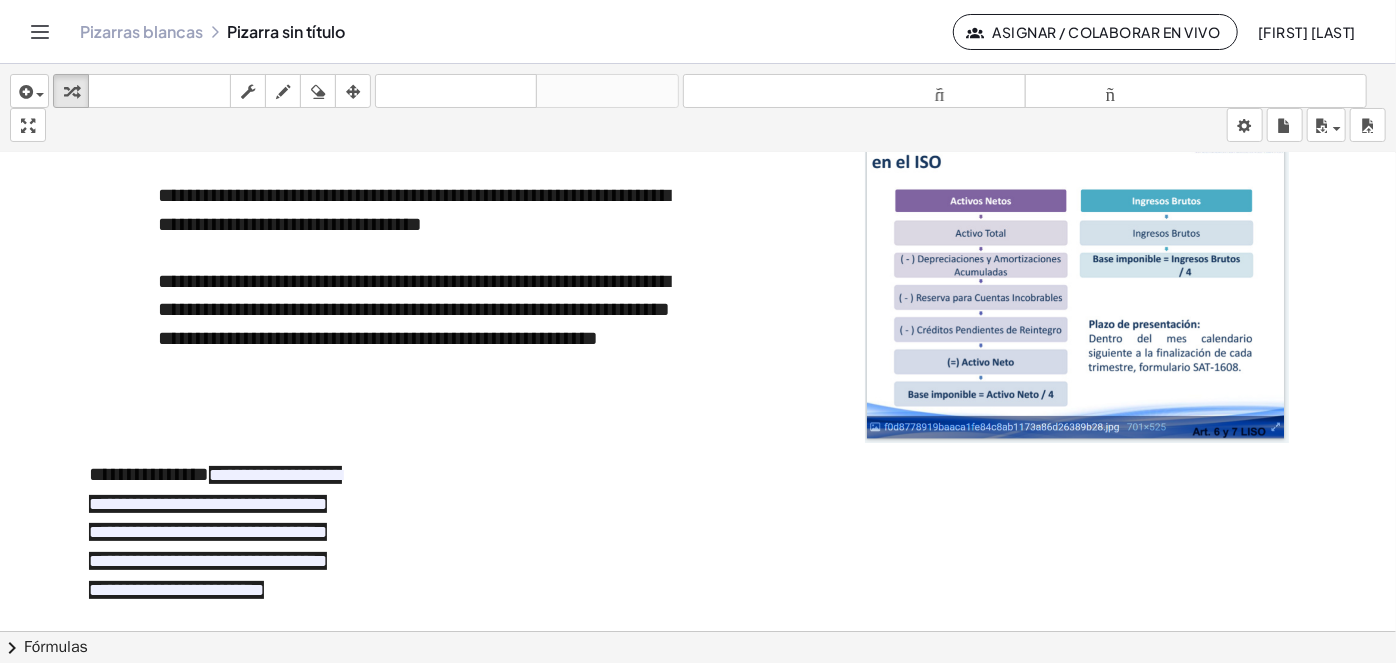 click on "**********" at bounding box center (414, 309) 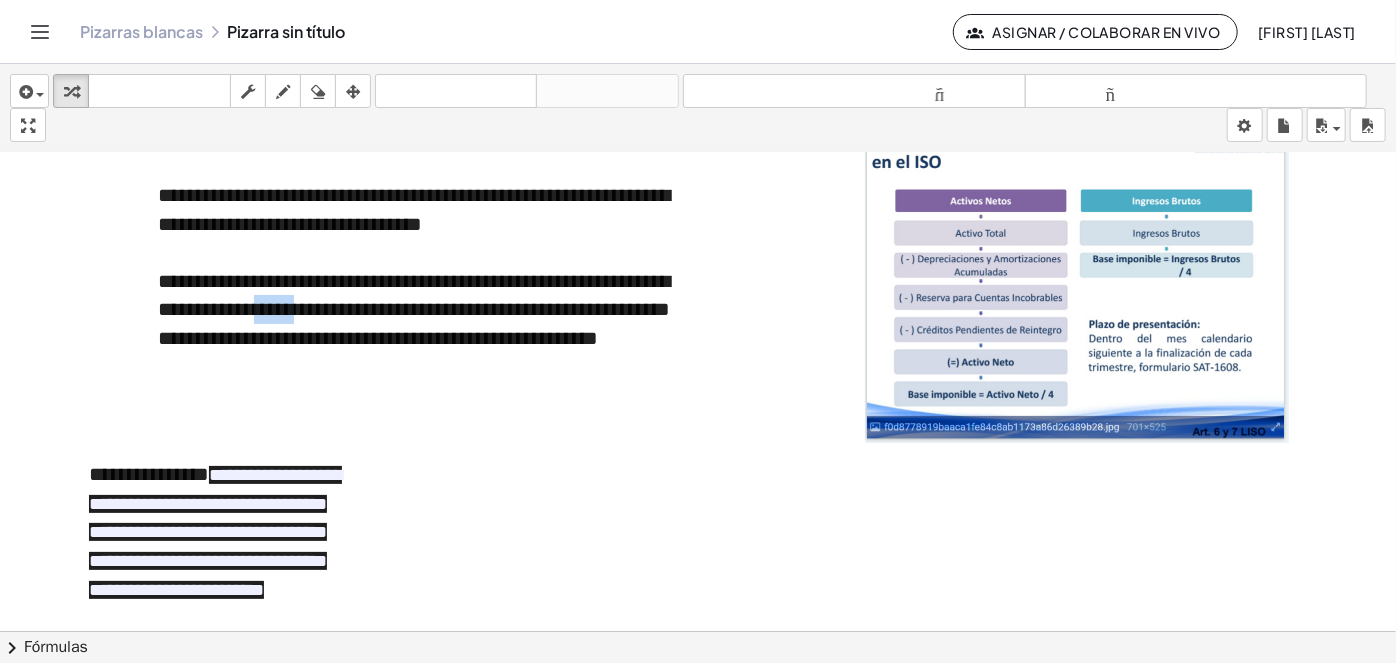 drag, startPoint x: 302, startPoint y: 311, endPoint x: 344, endPoint y: 311, distance: 42 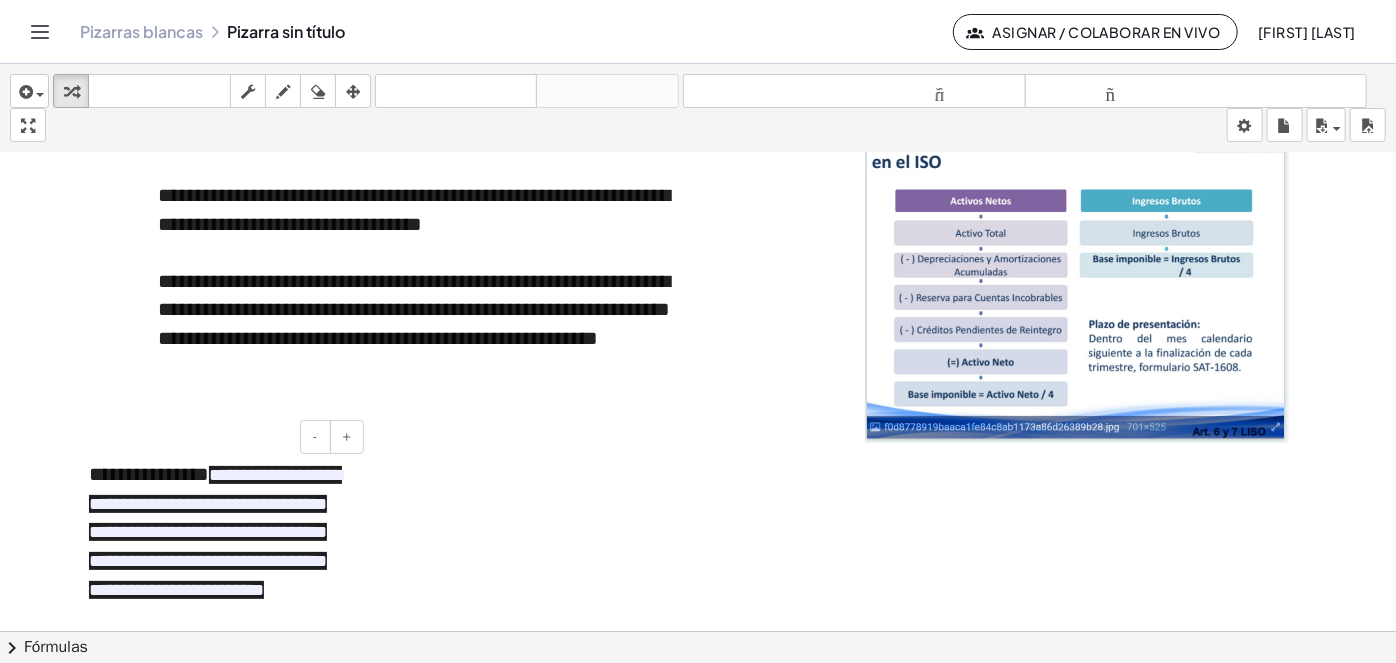 click on "**********" at bounding box center (219, 548) 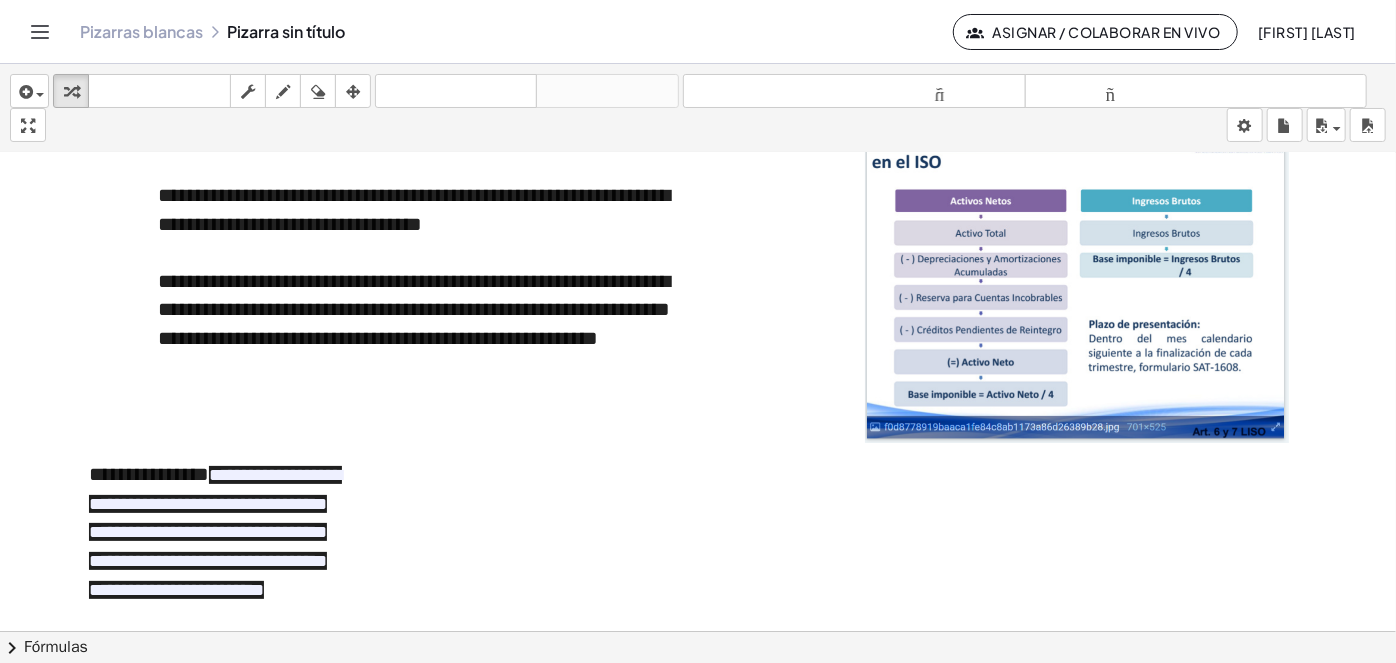 click at bounding box center [698, 549] 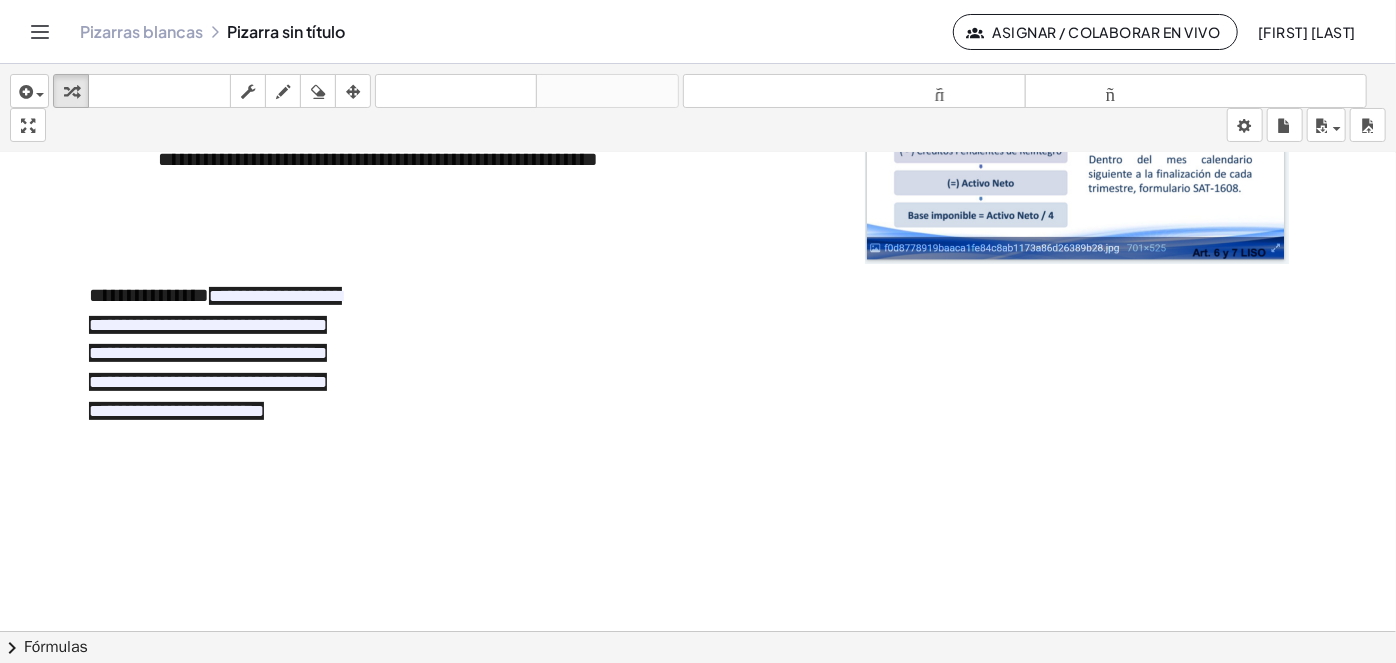 scroll, scrollTop: 279, scrollLeft: 0, axis: vertical 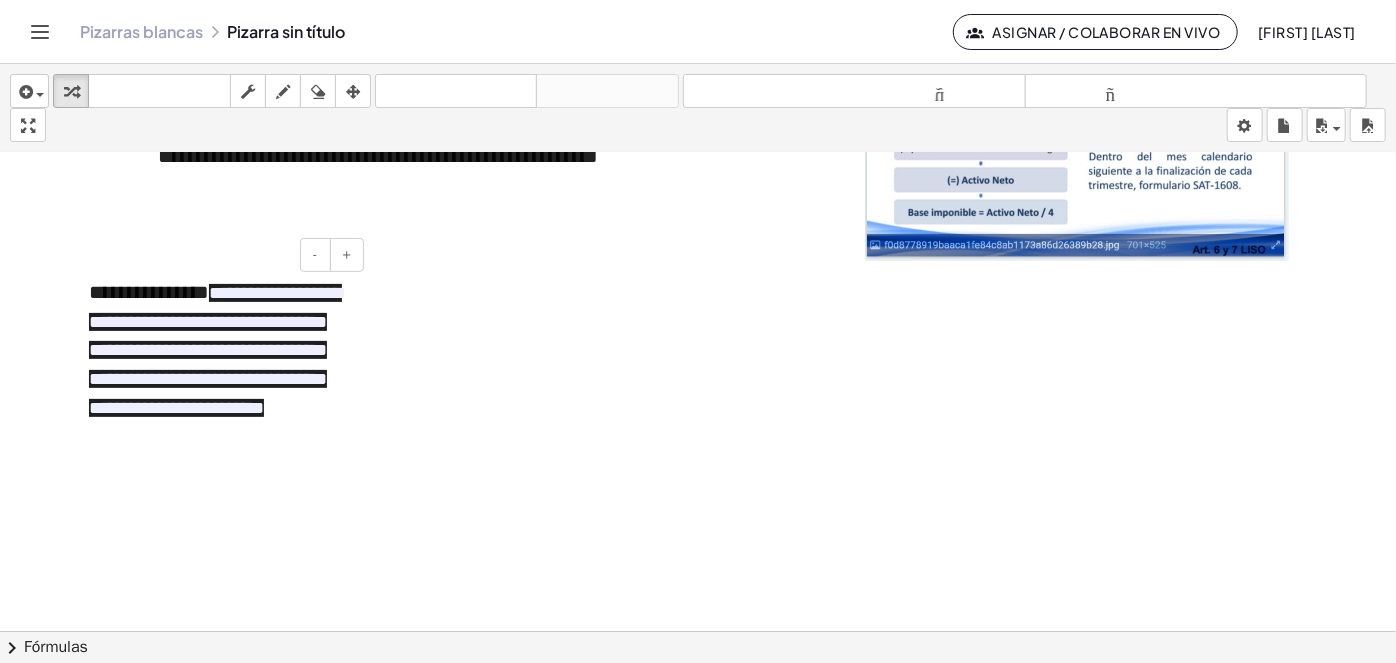 click on "**********" at bounding box center (219, 366) 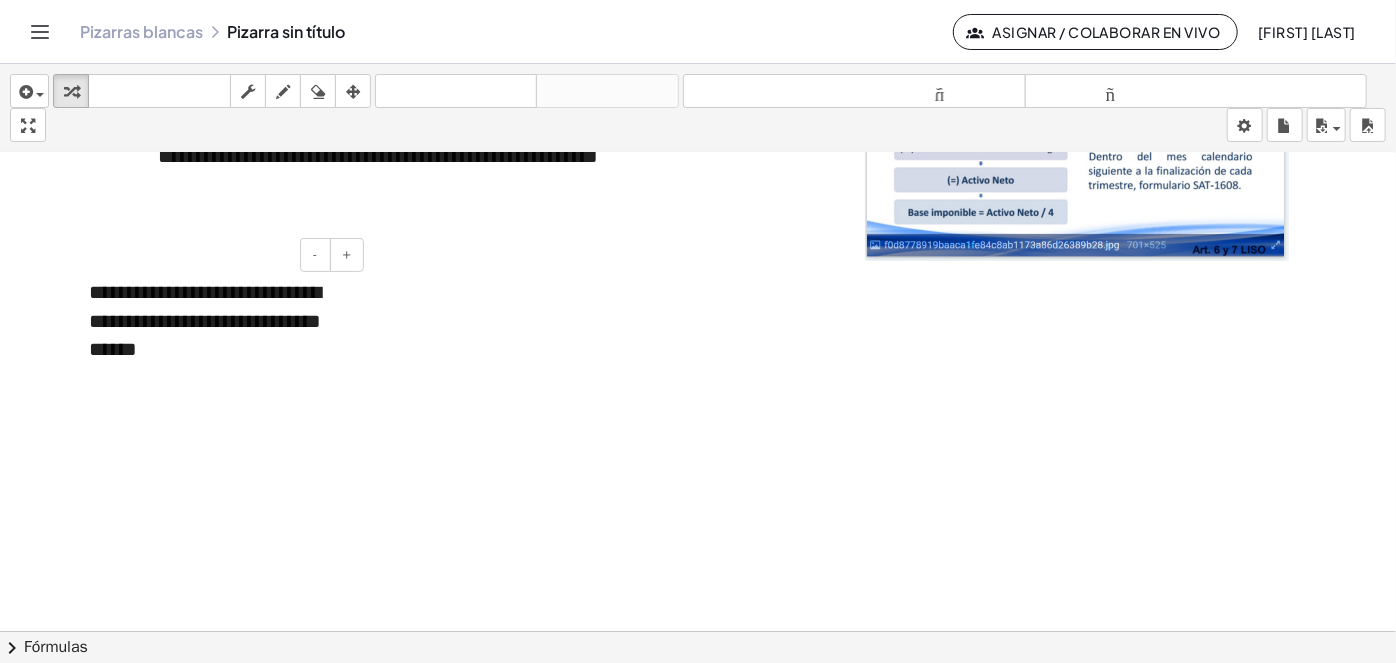click on "**********" at bounding box center [205, 320] 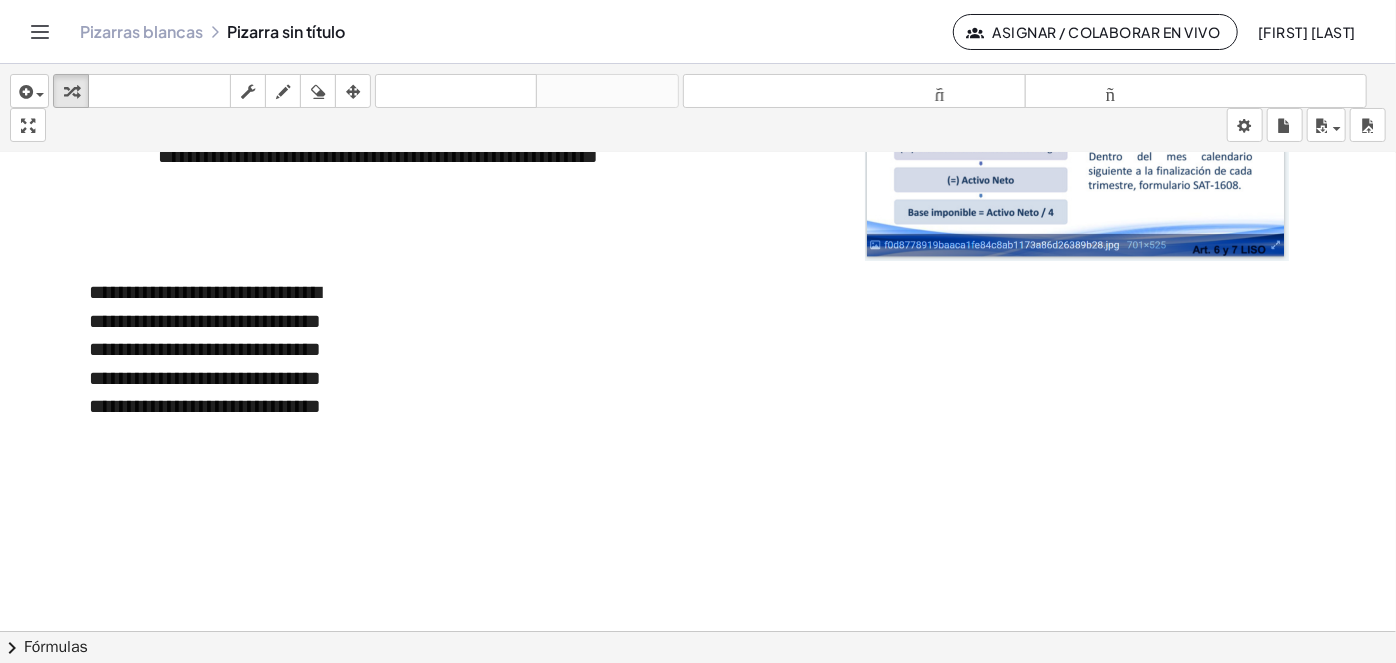 click at bounding box center (698, 367) 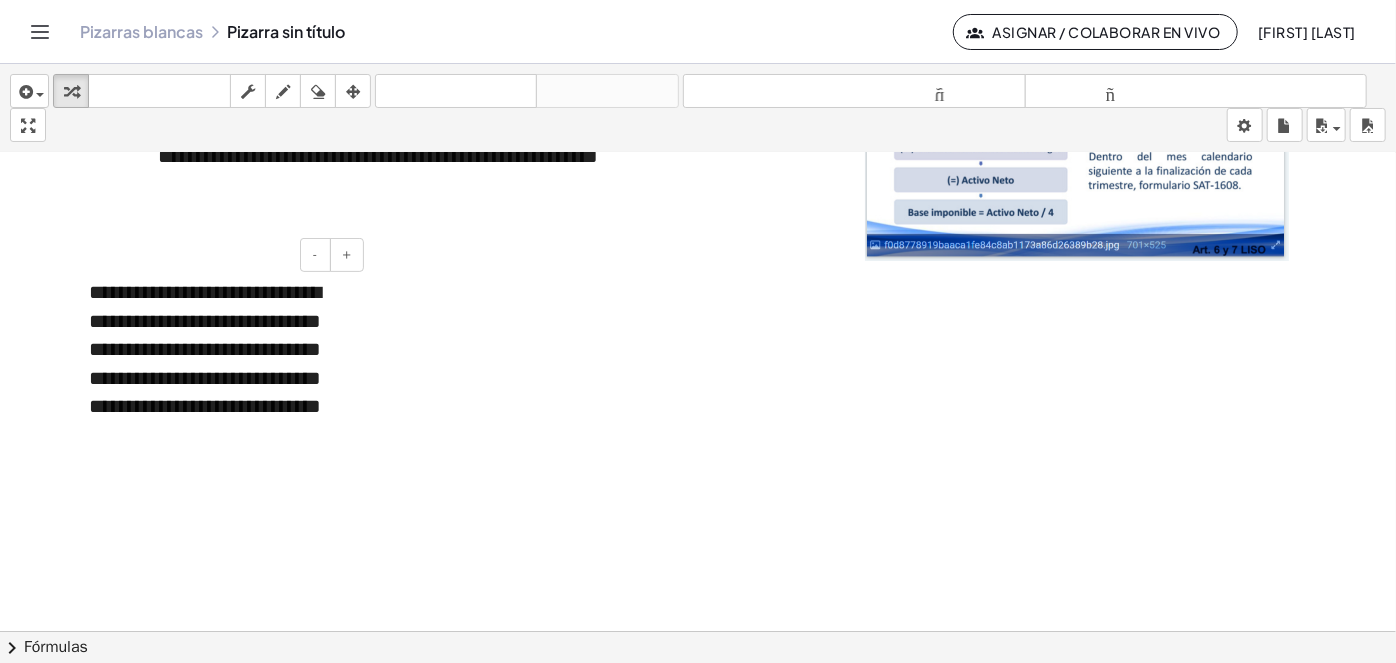 click on "**********" at bounding box center (205, 349) 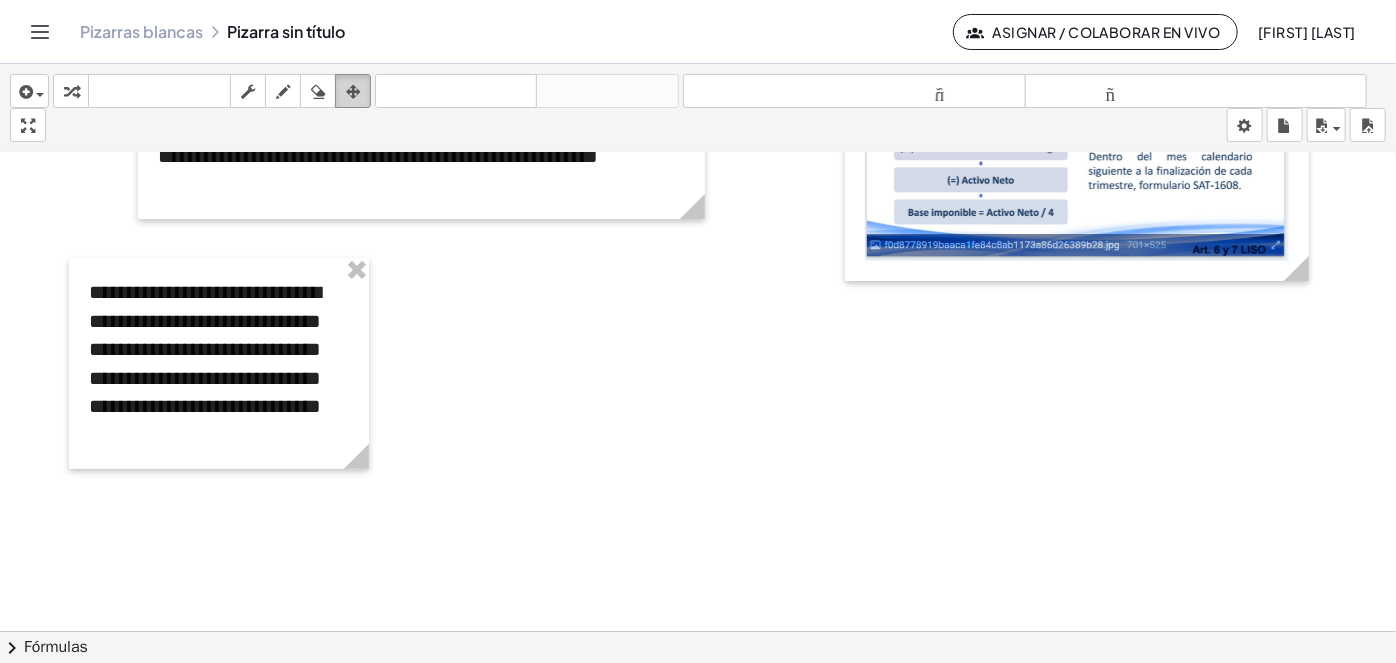 click at bounding box center (353, 91) 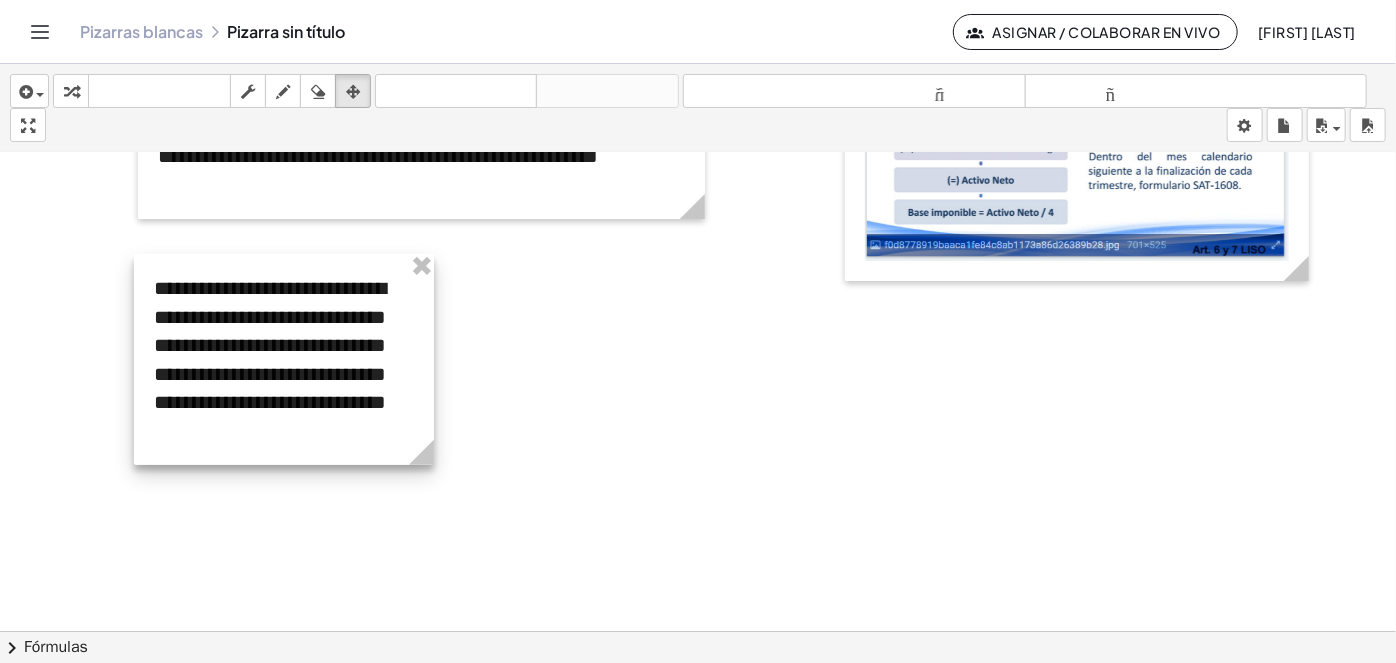 drag, startPoint x: 321, startPoint y: 261, endPoint x: 386, endPoint y: 257, distance: 65.12296 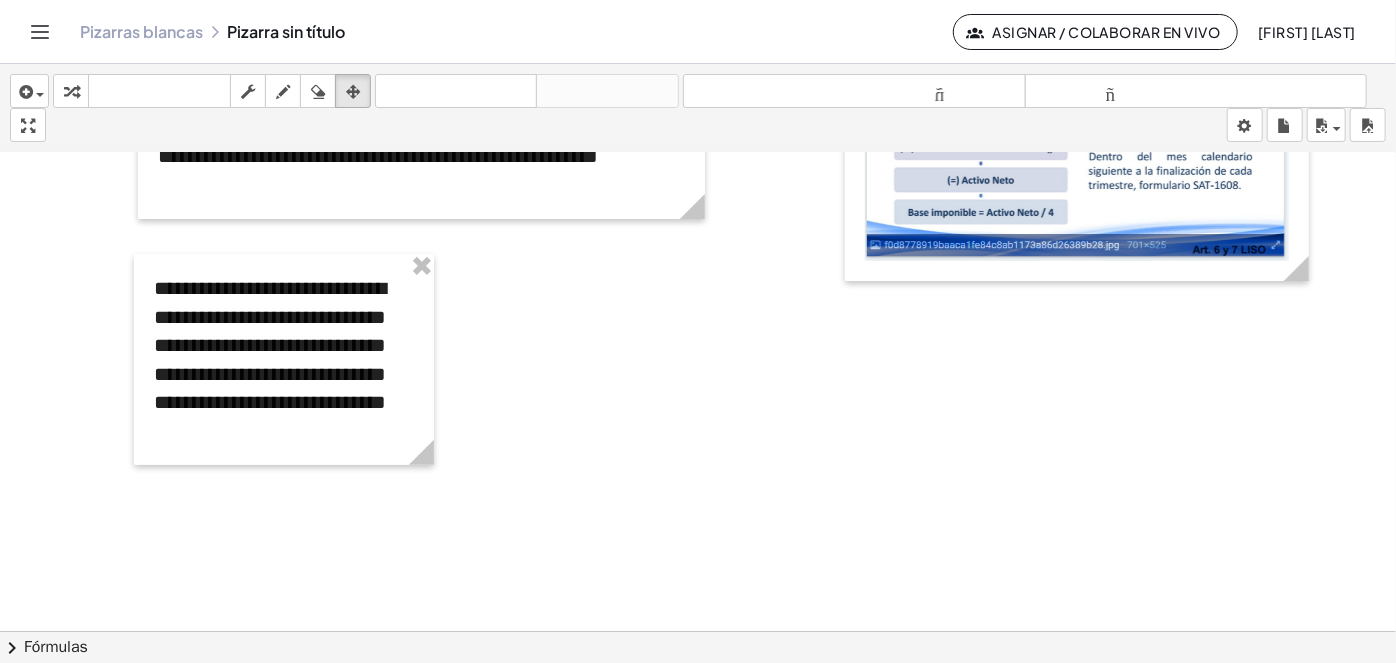 click at bounding box center [698, 367] 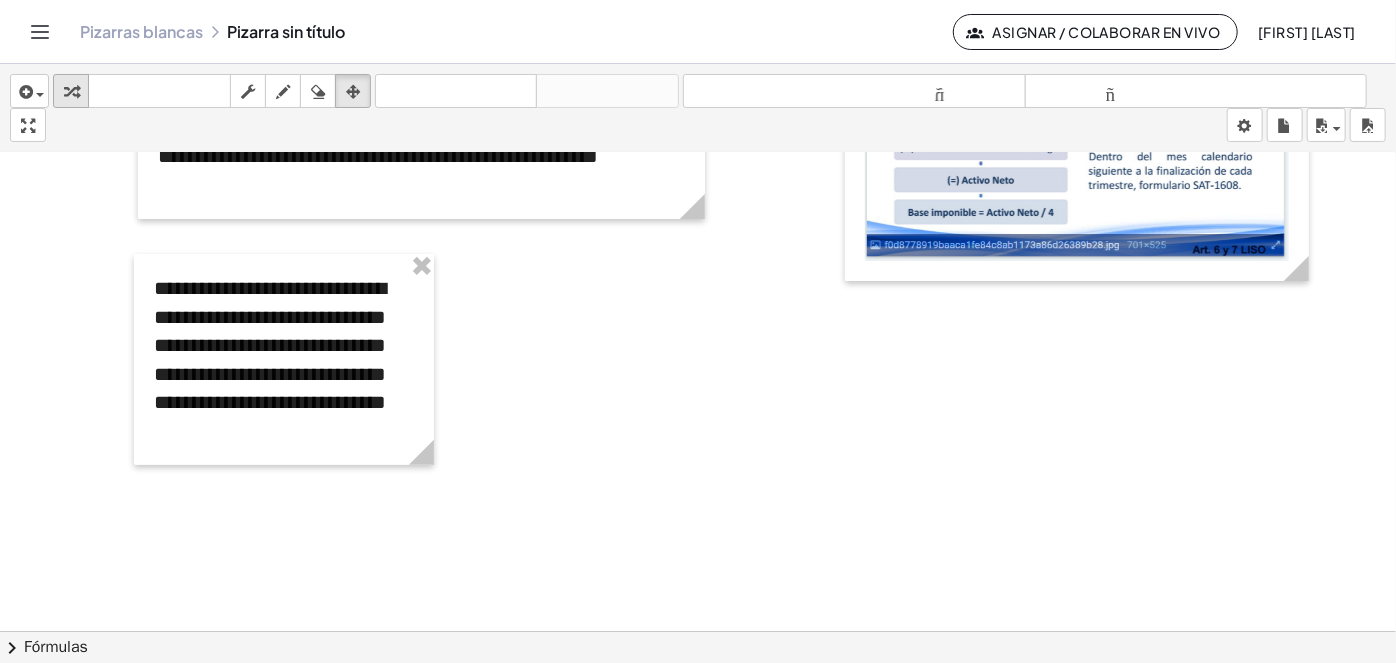 click at bounding box center [71, 92] 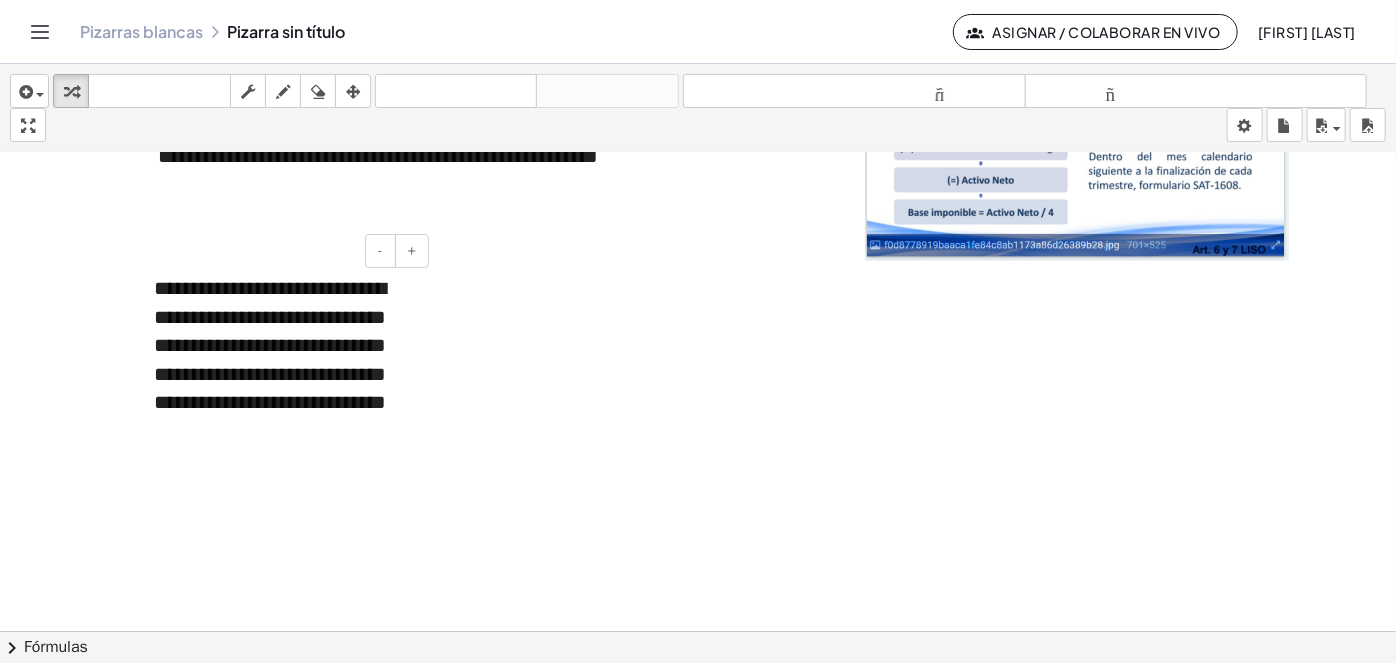click on "**********" at bounding box center (270, 345) 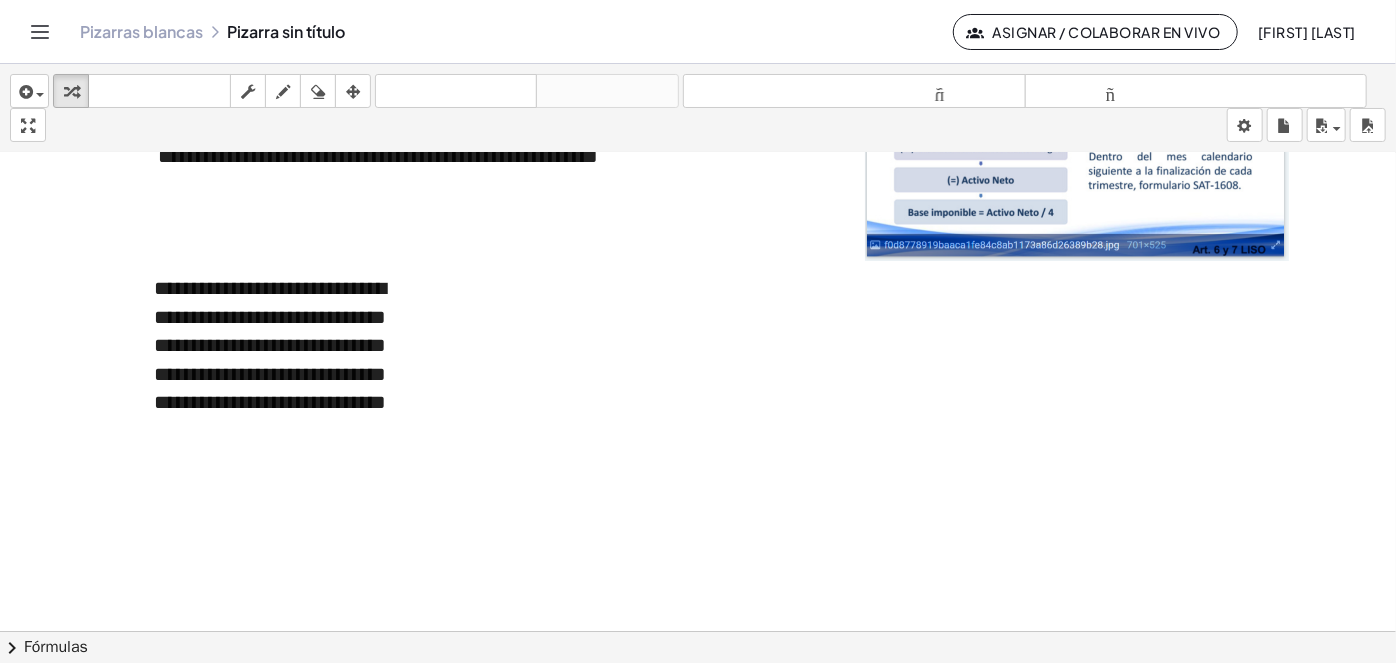 click at bounding box center [698, 367] 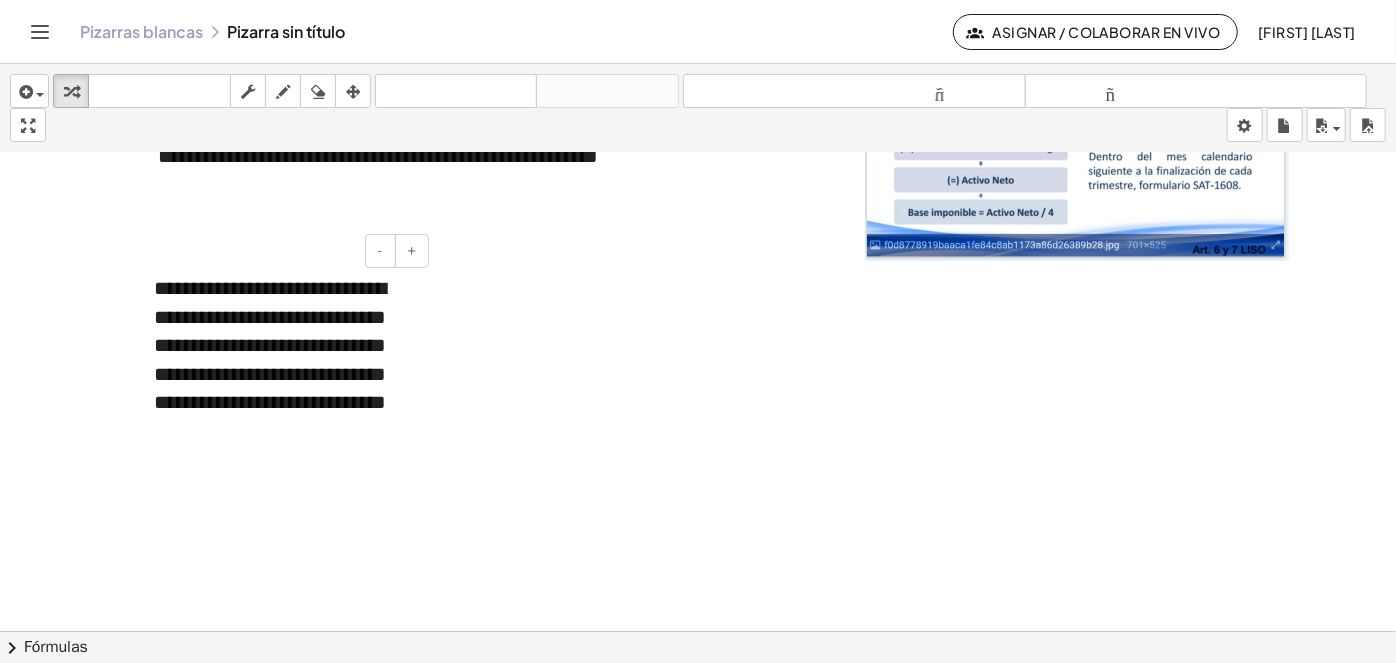 click on "**********" at bounding box center (270, 345) 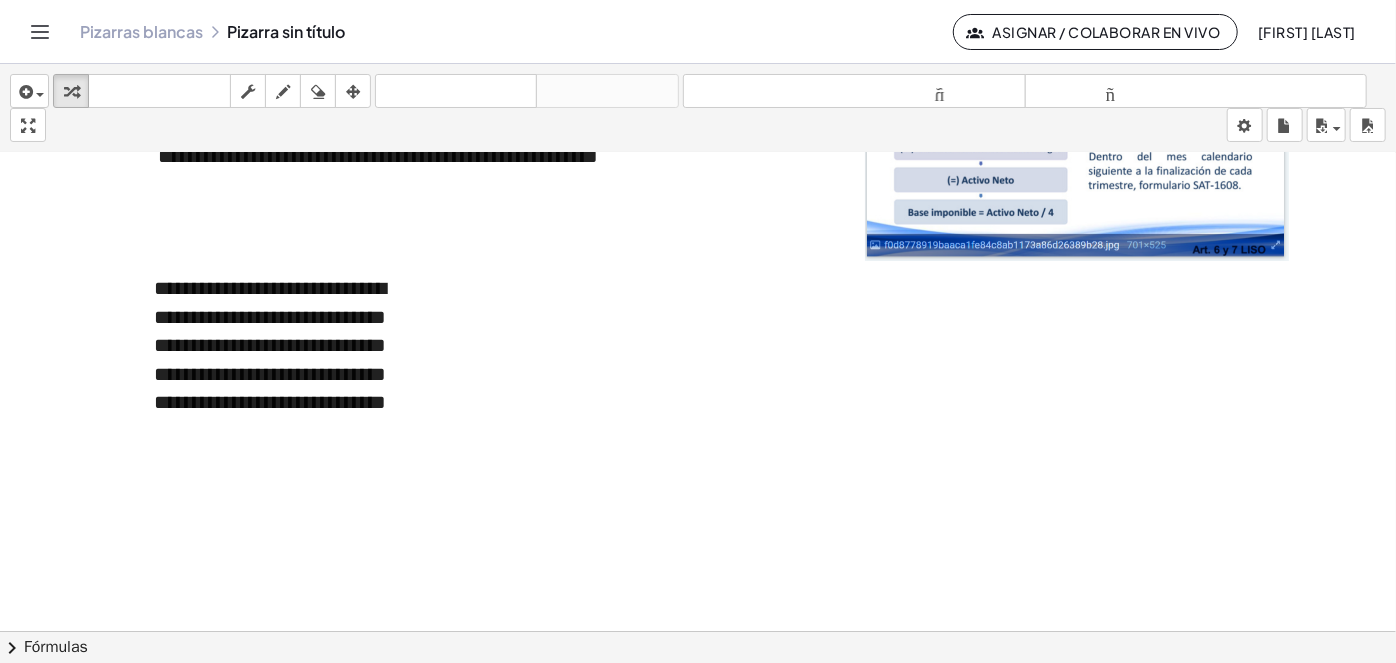 click at bounding box center [698, 367] 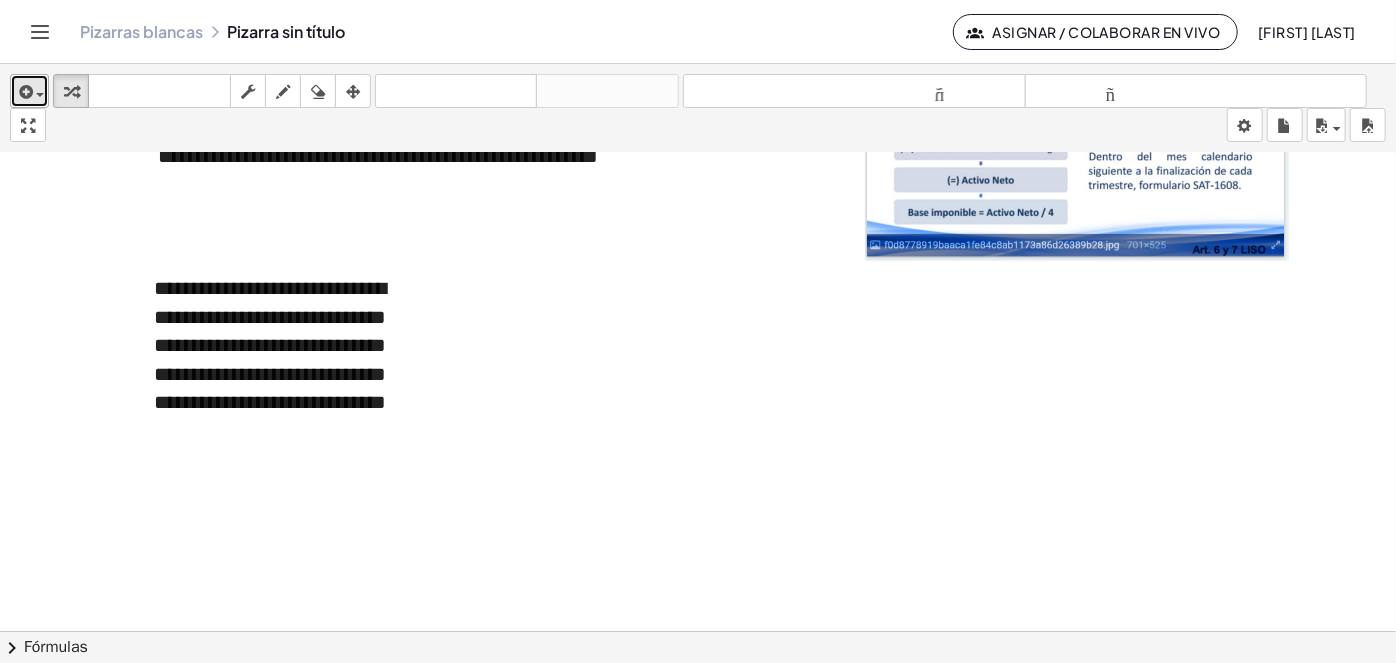 click on "insertar" at bounding box center [29, 91] 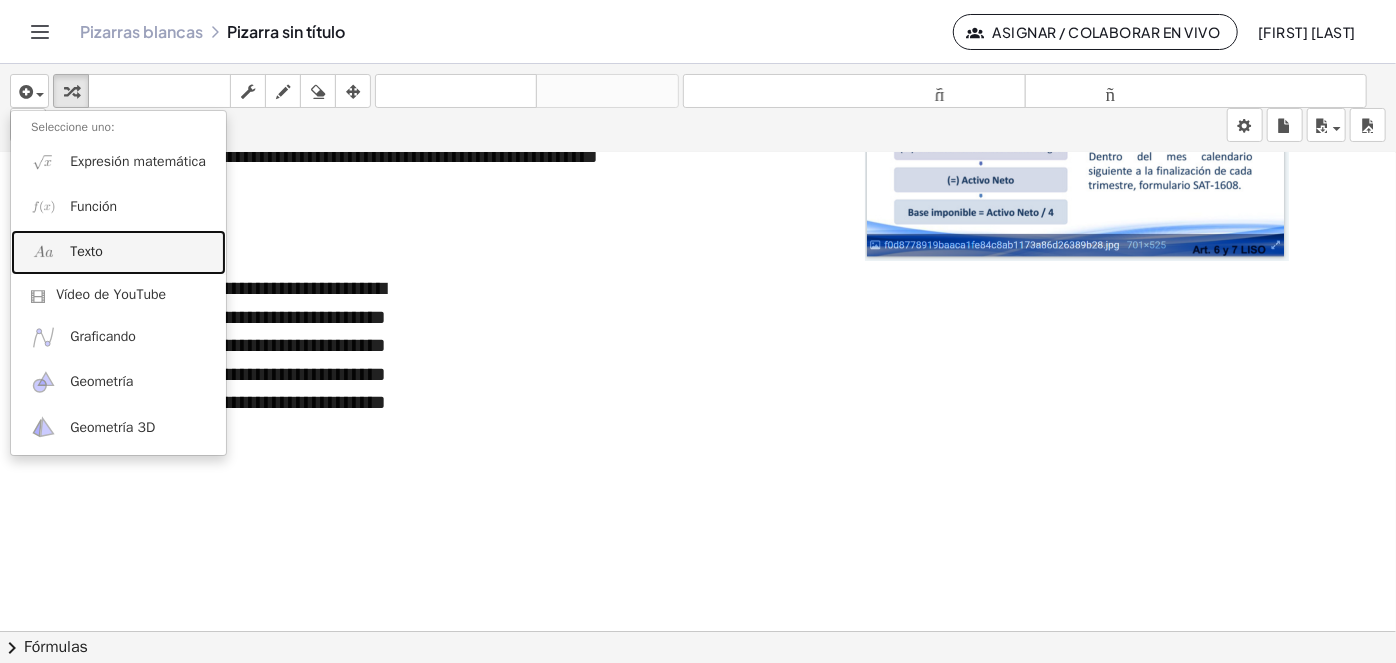 click on "Texto" at bounding box center (118, 252) 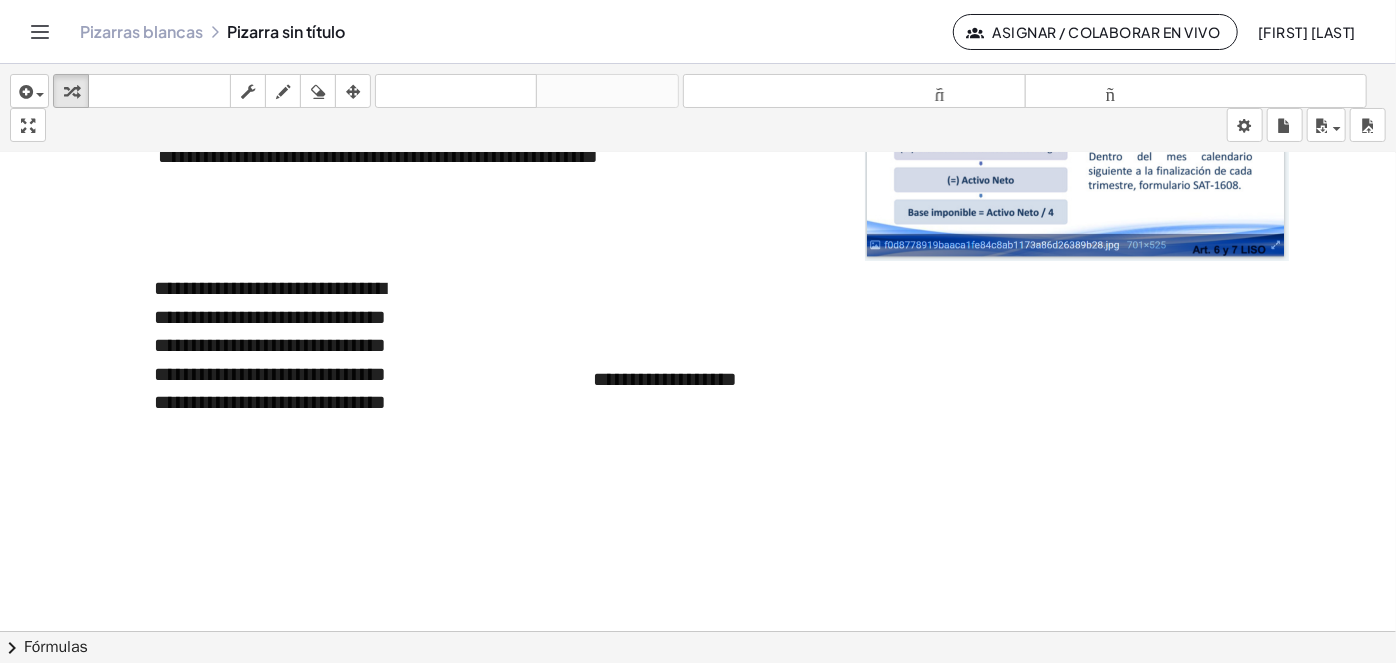 type 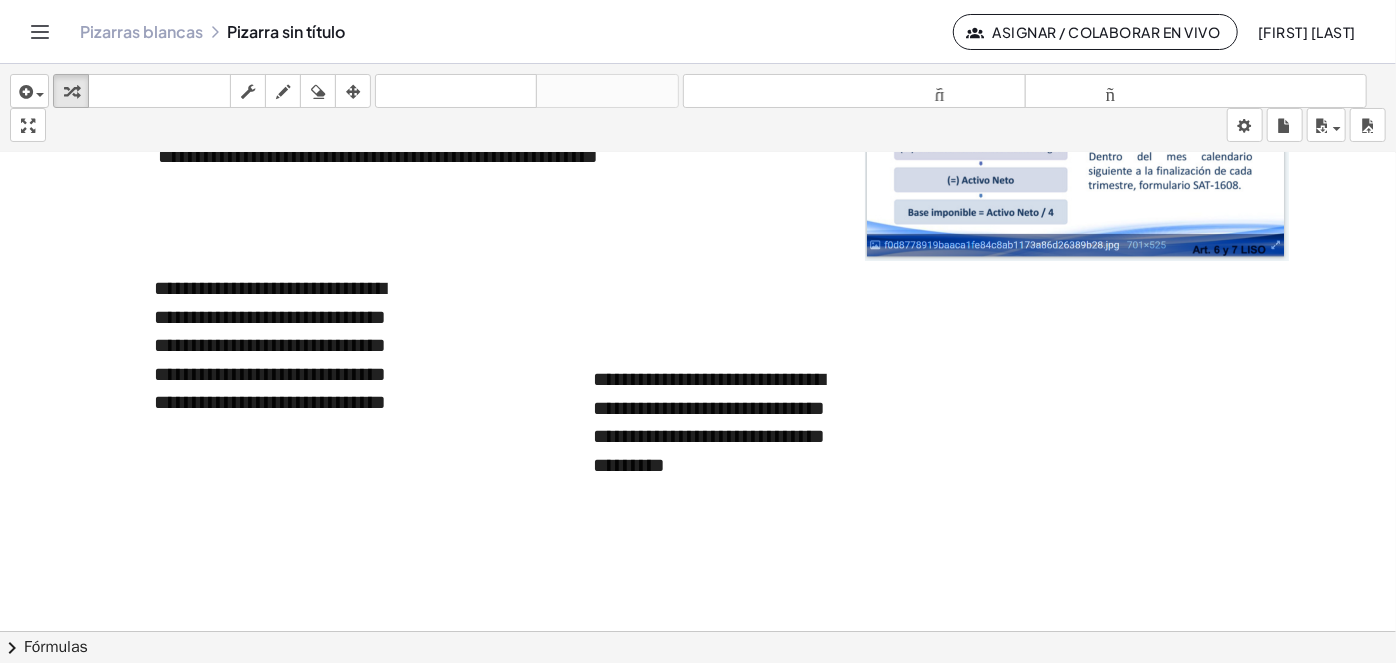 click at bounding box center (698, 367) 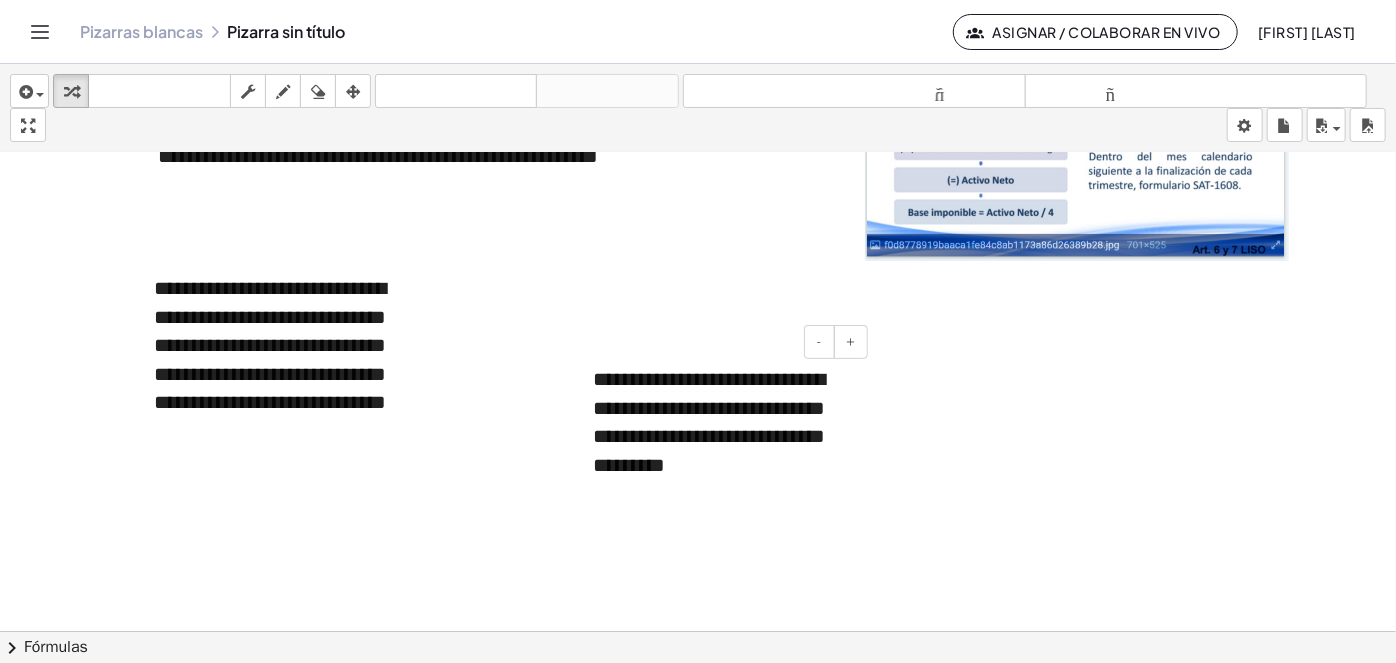 click on "**********" at bounding box center [709, 422] 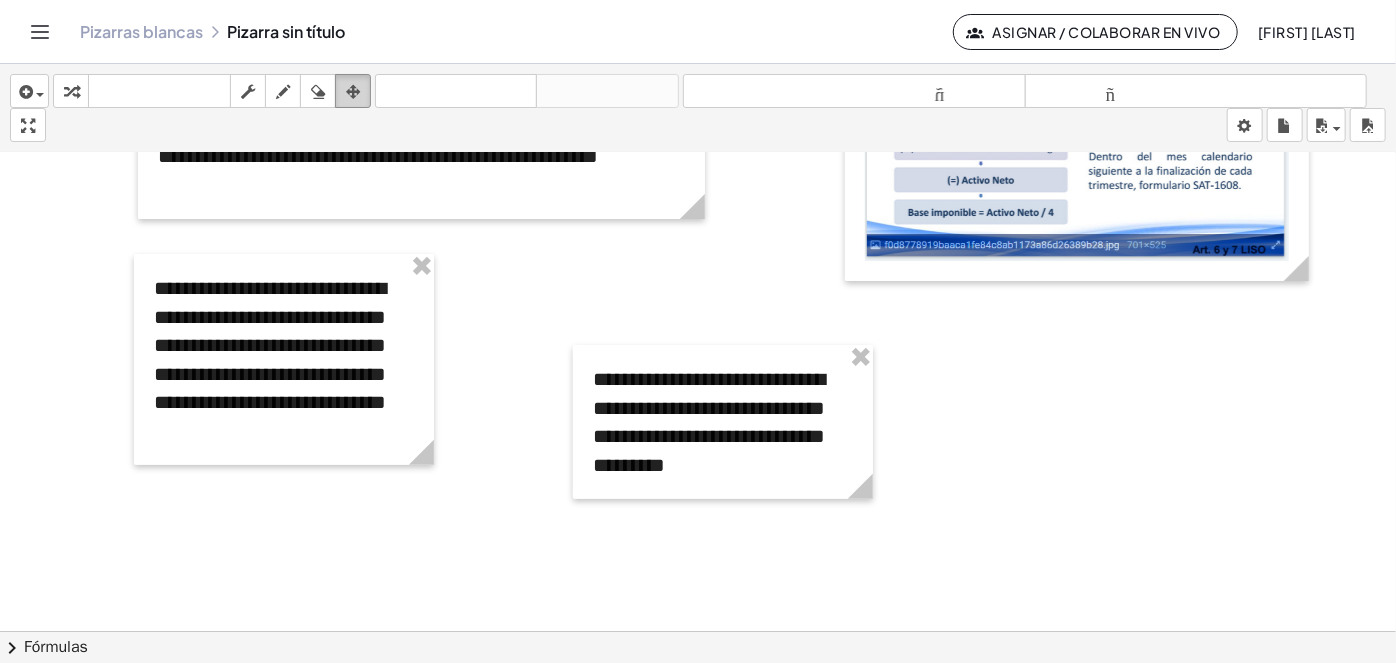 click at bounding box center (353, 92) 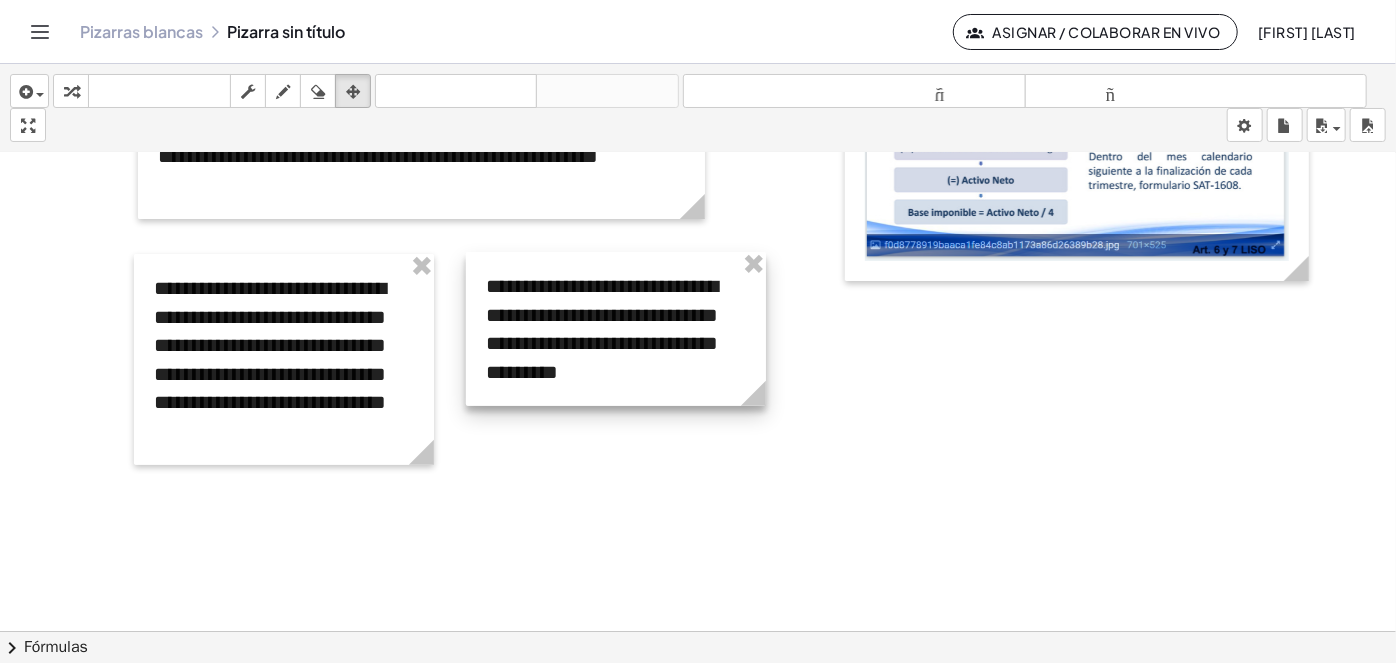 drag, startPoint x: 739, startPoint y: 367, endPoint x: 632, endPoint y: 274, distance: 141.76741 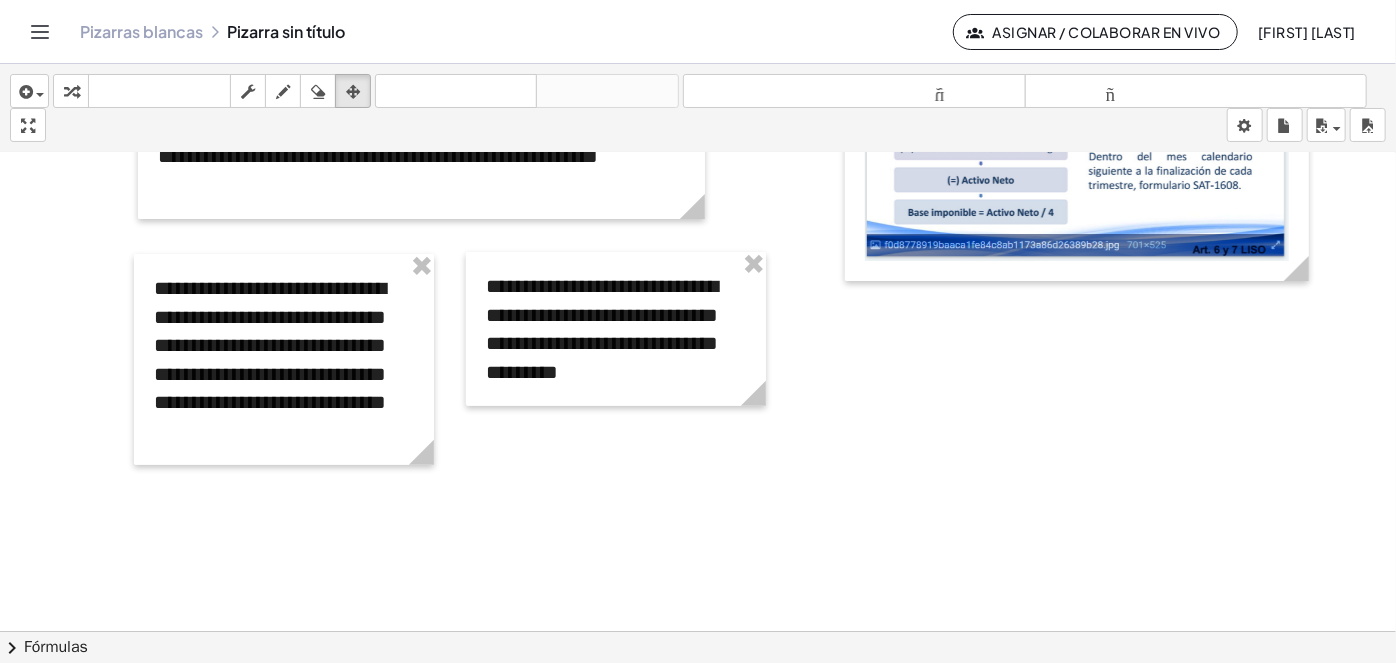 click at bounding box center [698, 367] 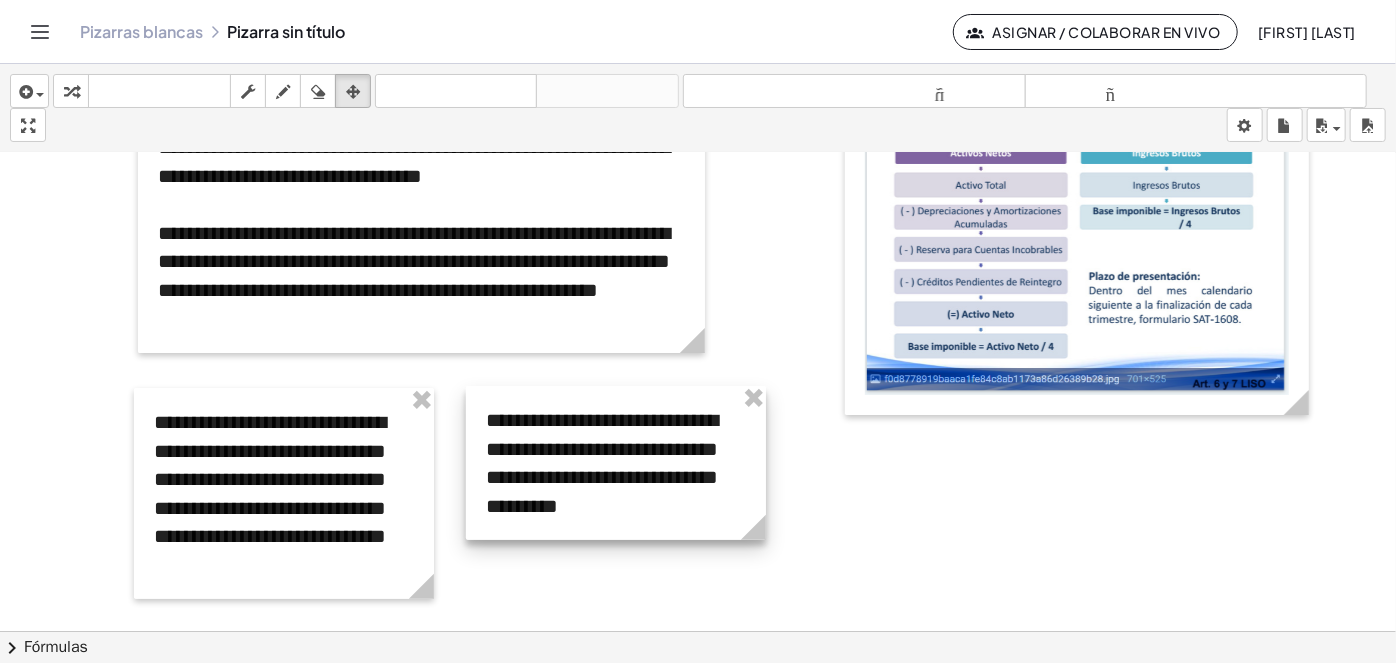 scroll, scrollTop: 279, scrollLeft: 0, axis: vertical 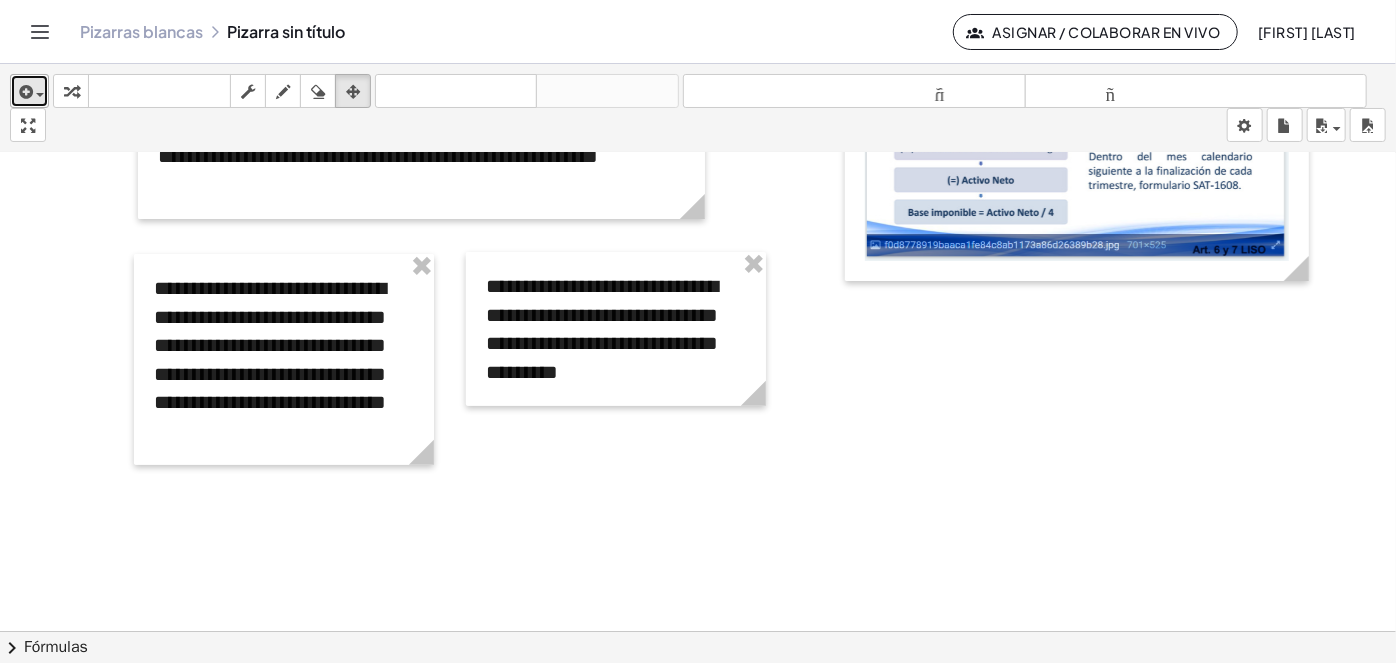click at bounding box center [35, 94] 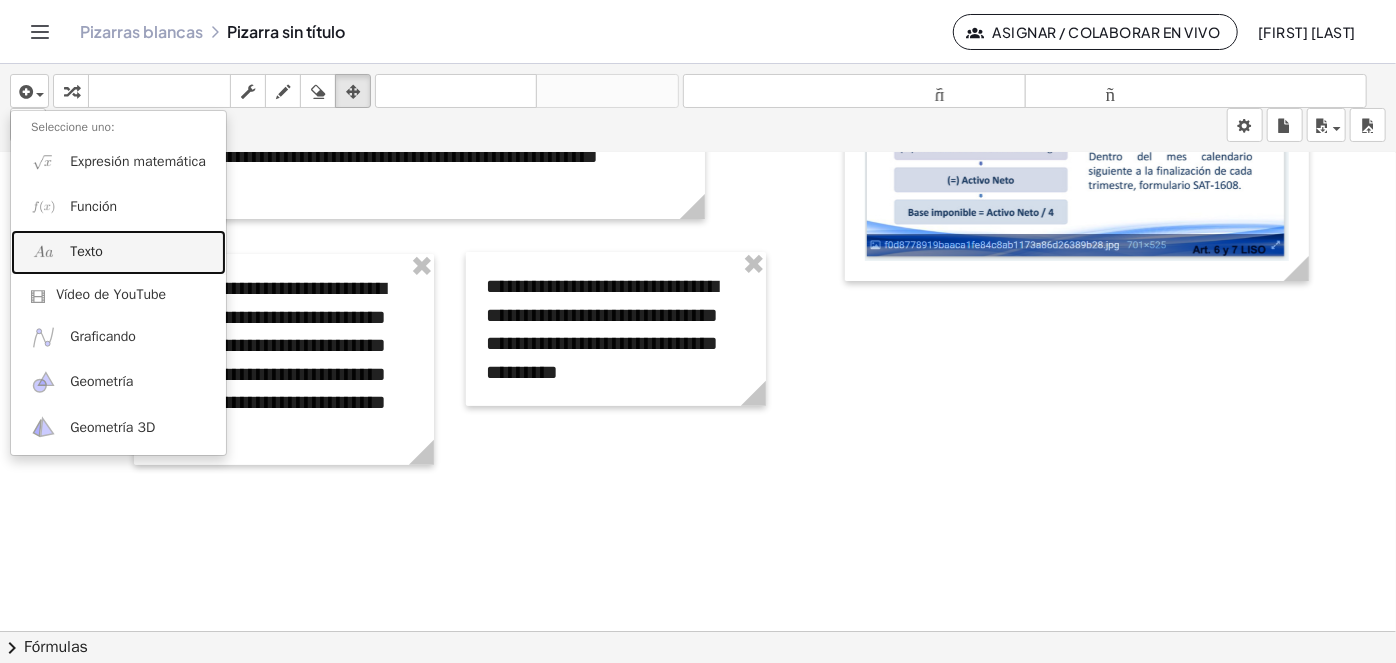 click on "Texto" at bounding box center [118, 252] 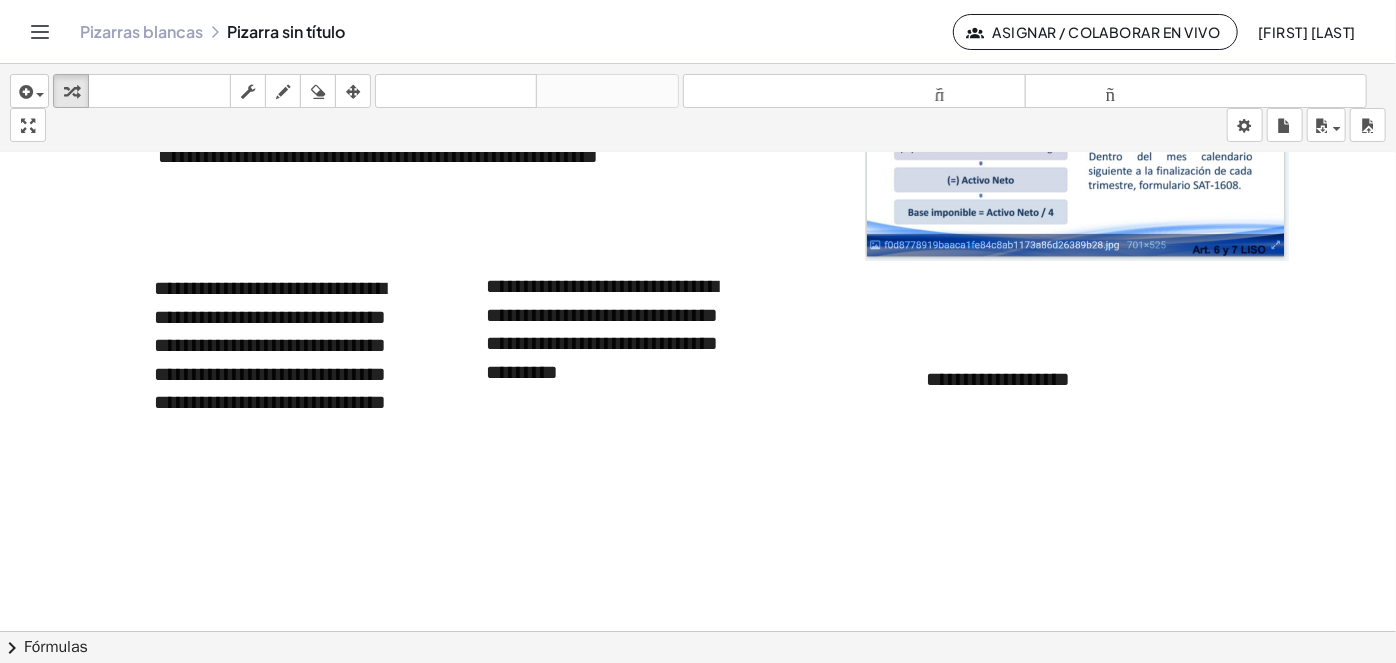 type 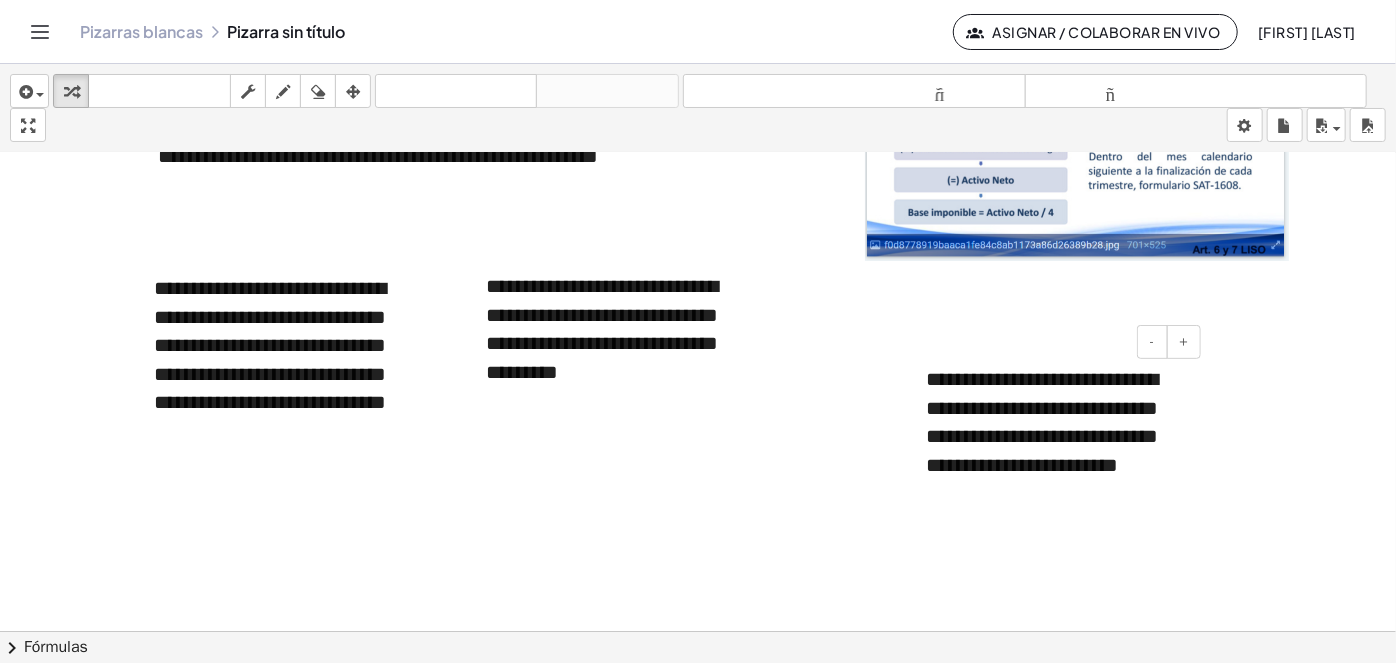 click on "**********" at bounding box center [1042, 422] 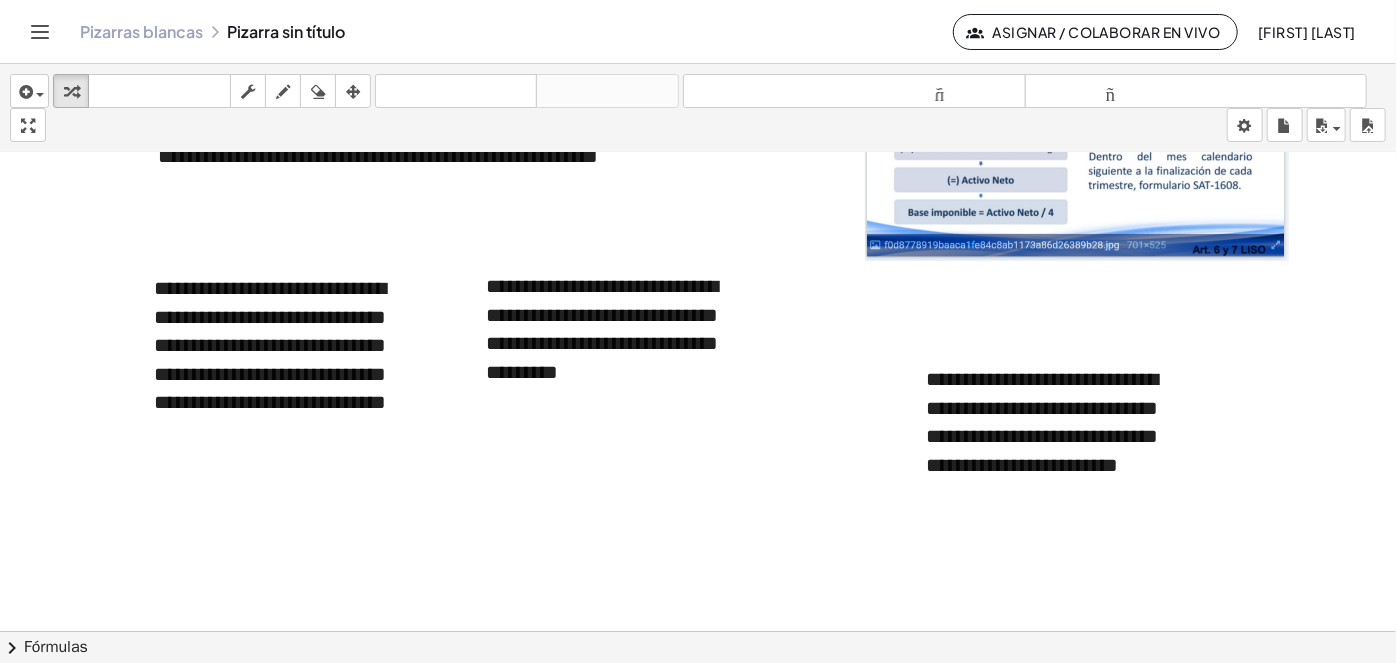 click at bounding box center [698, 367] 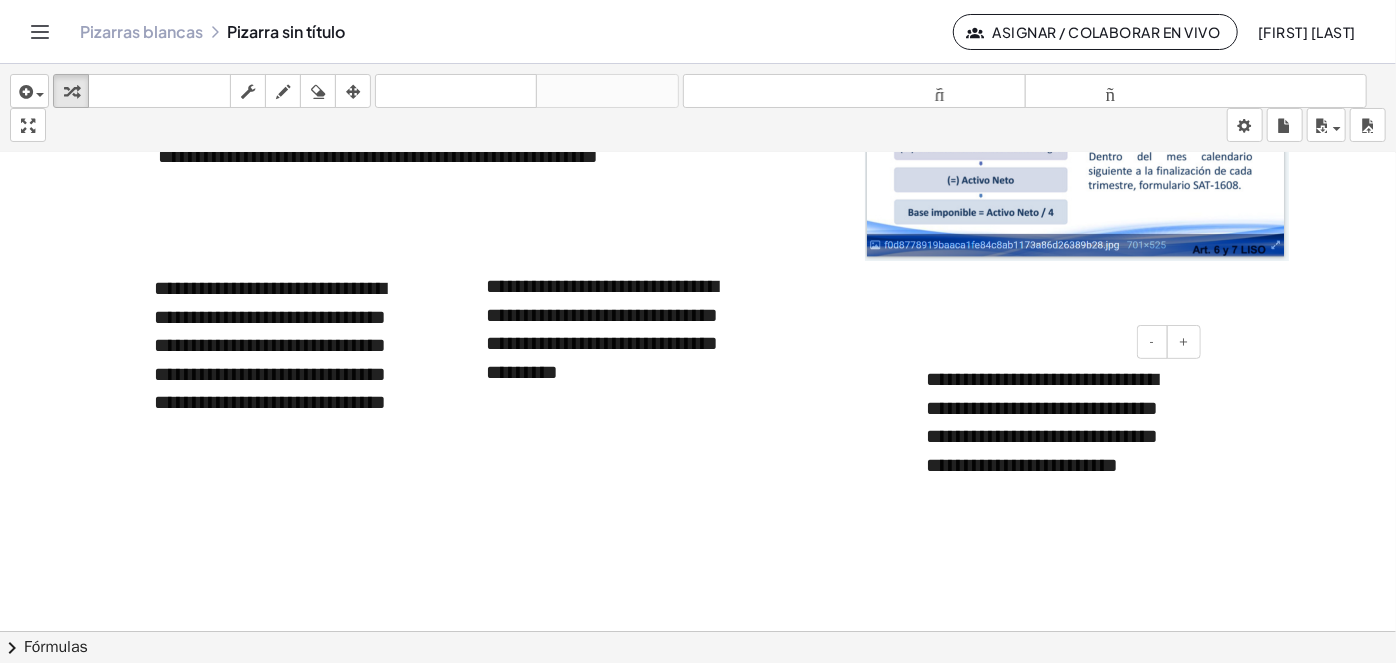 click on "**********" at bounding box center (1042, 422) 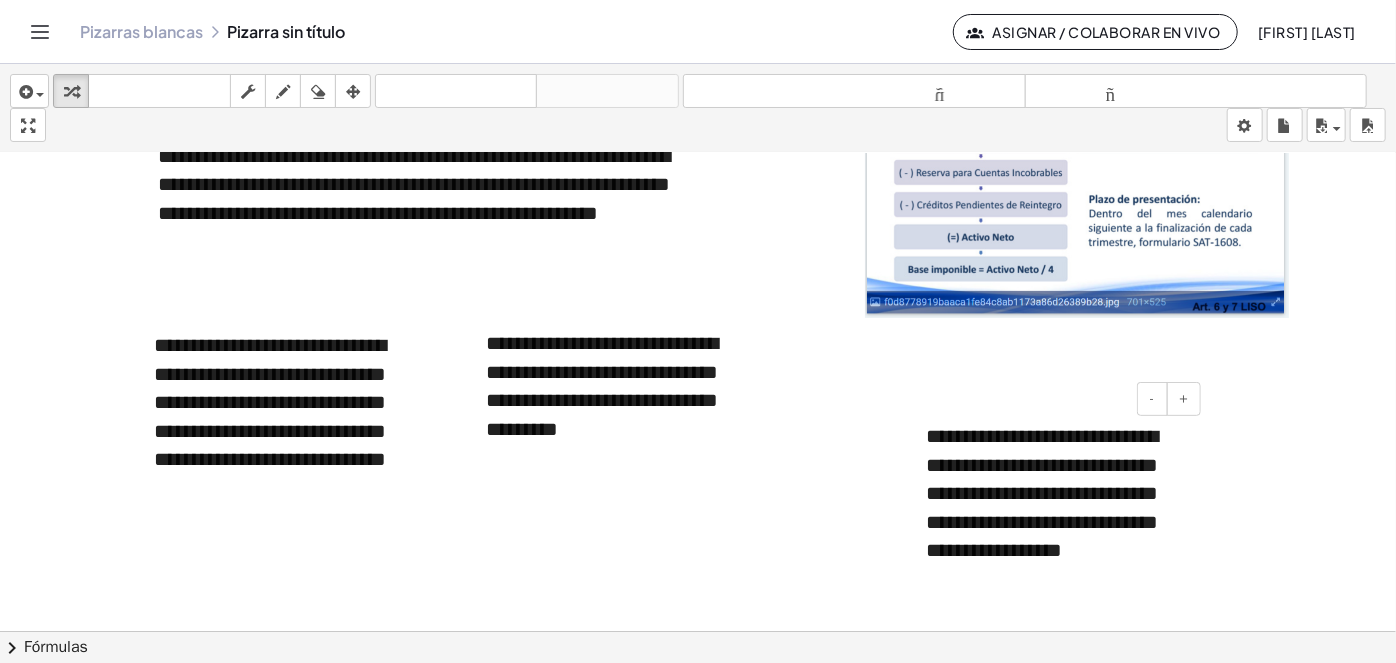 scroll, scrollTop: 181, scrollLeft: 0, axis: vertical 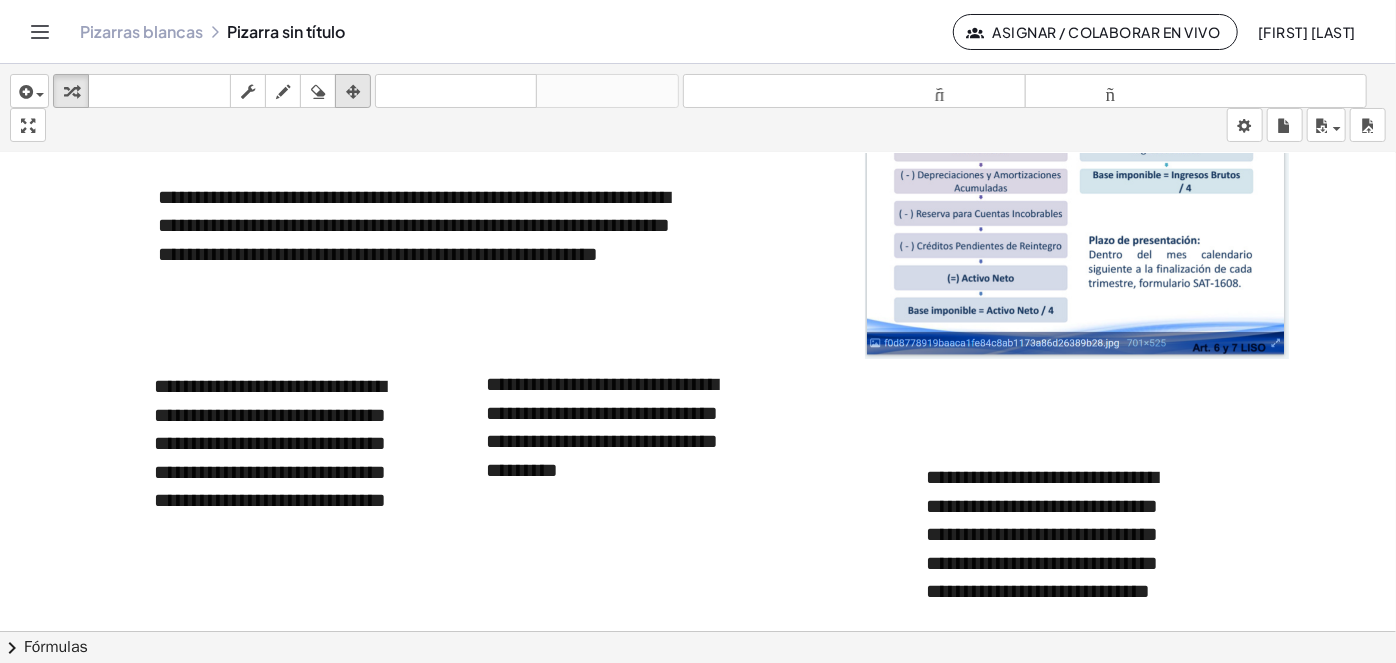 click at bounding box center [353, 92] 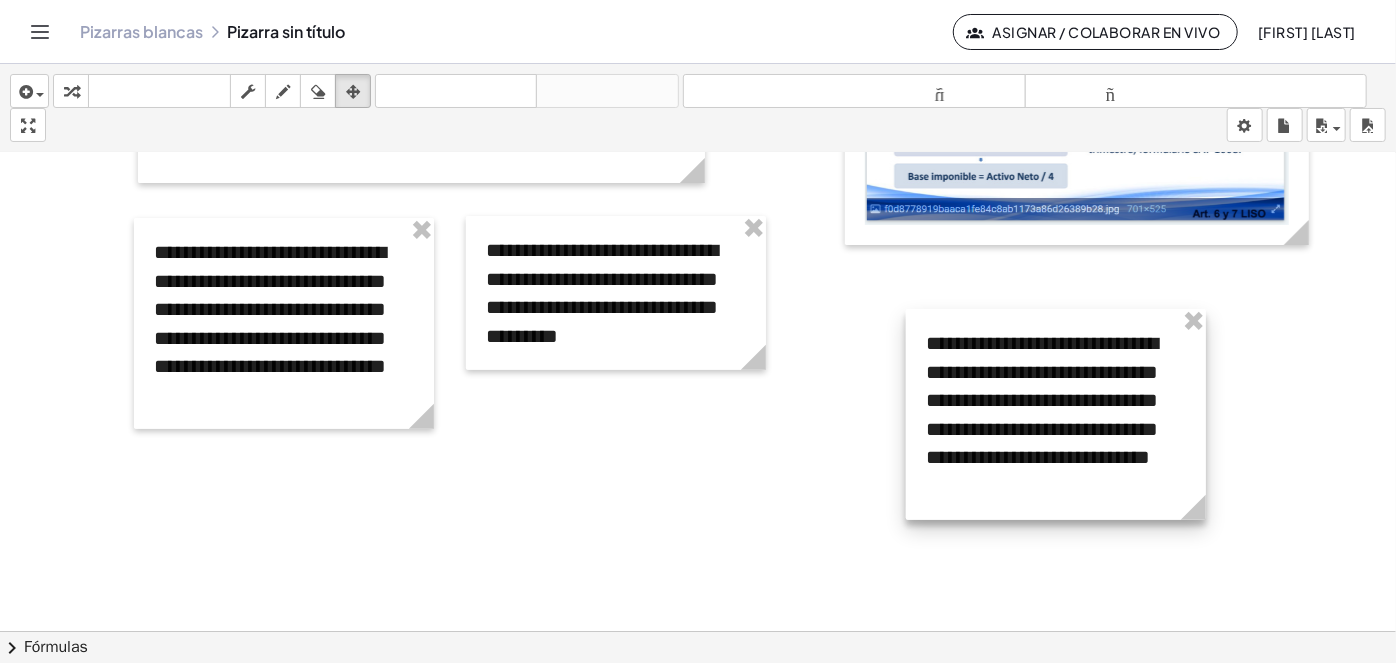 scroll, scrollTop: 363, scrollLeft: 0, axis: vertical 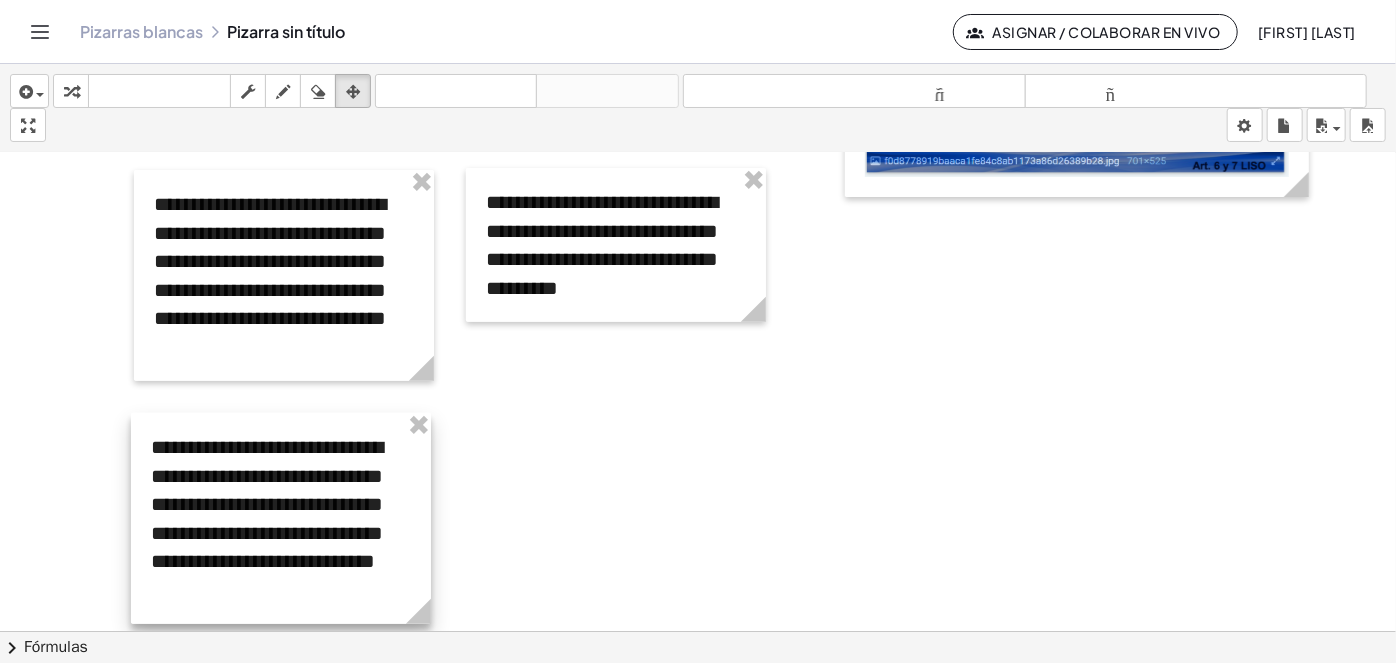 drag, startPoint x: 1076, startPoint y: 278, endPoint x: 301, endPoint y: 428, distance: 789.3827 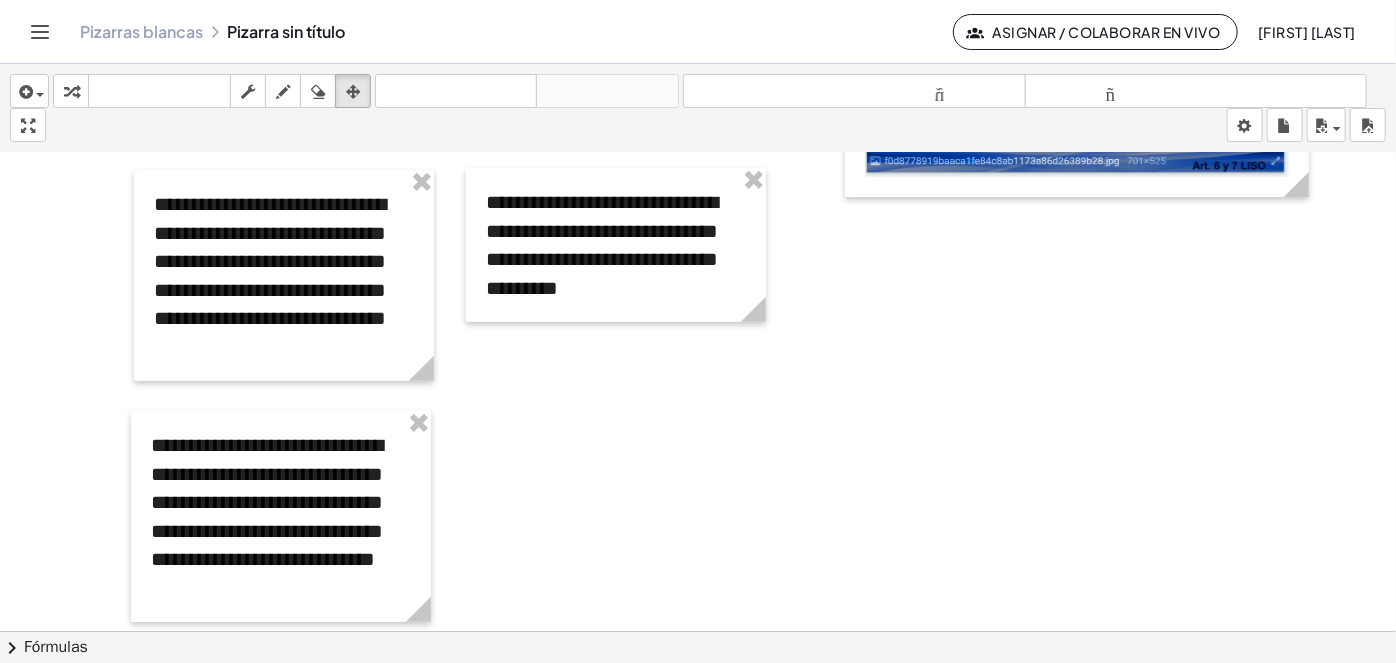 click at bounding box center [698, 283] 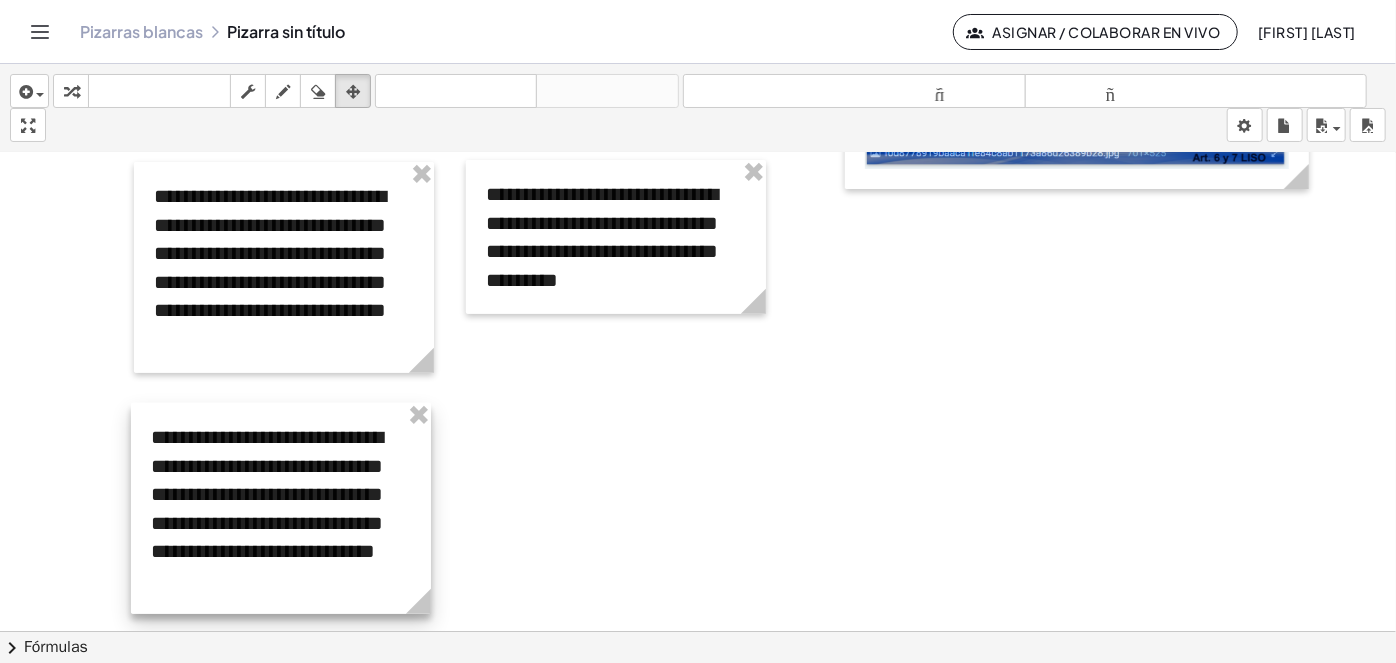 scroll, scrollTop: 272, scrollLeft: 0, axis: vertical 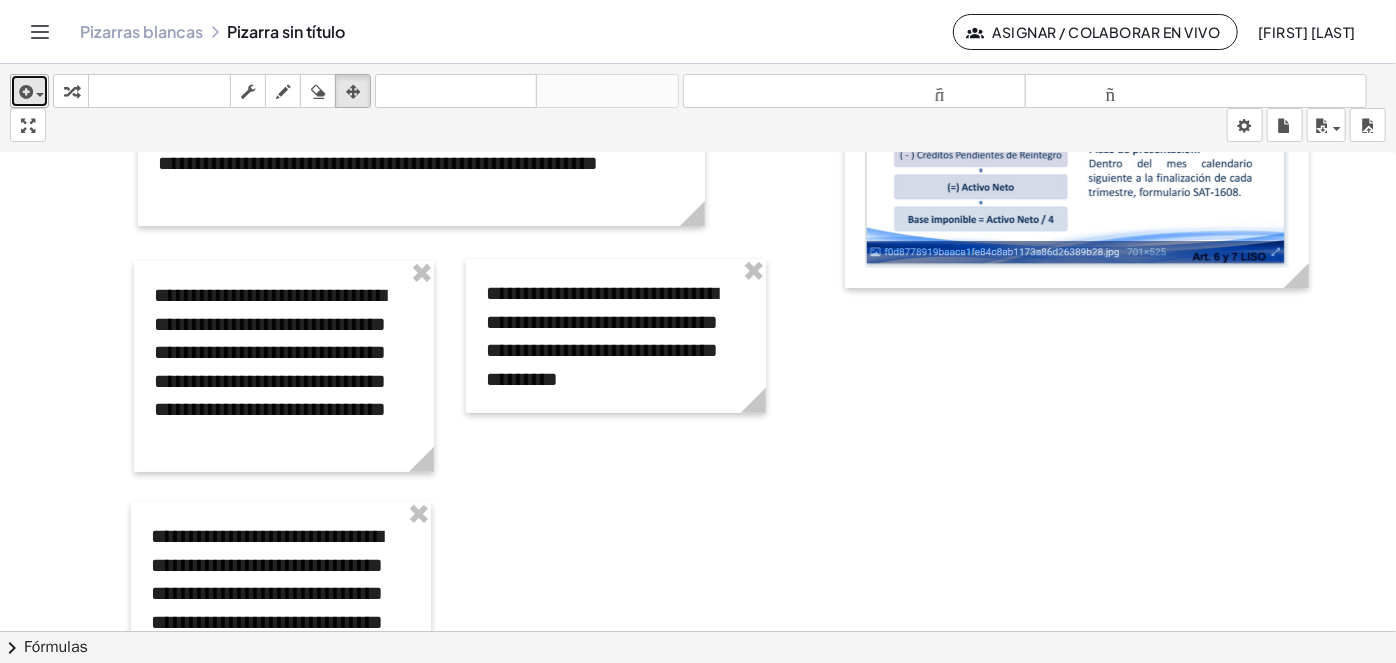 click at bounding box center [35, 94] 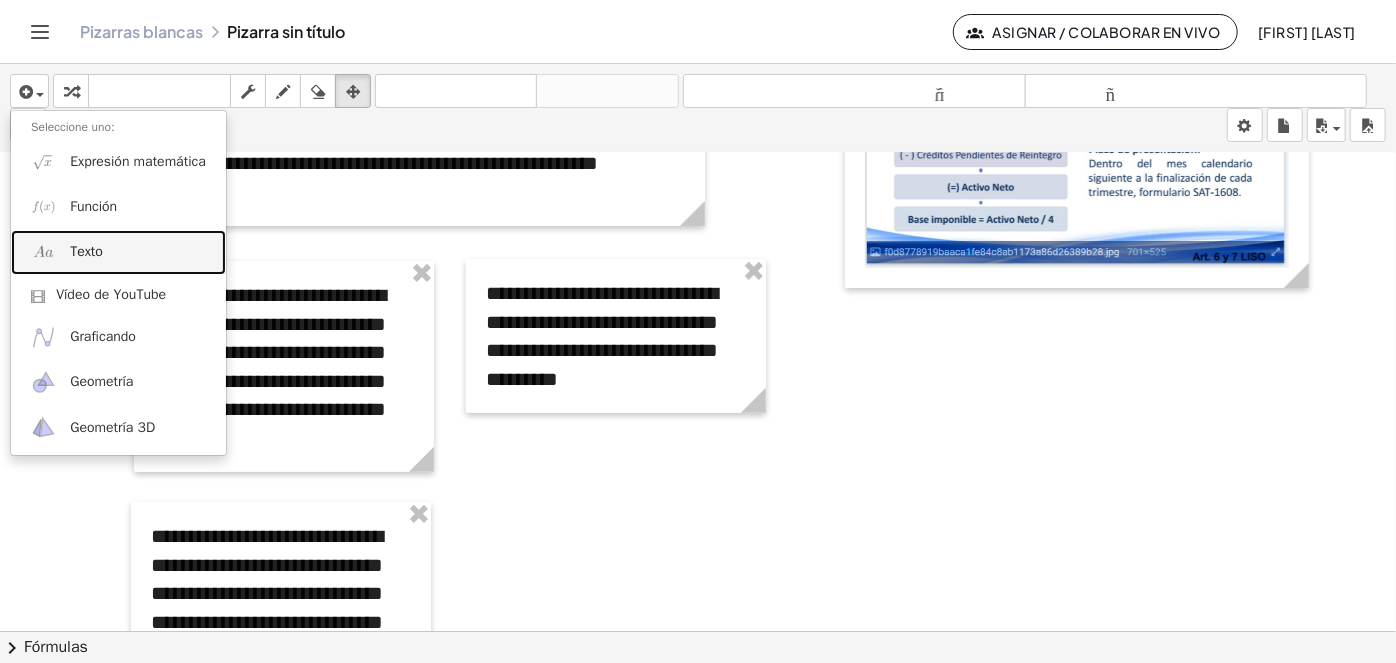 click on "Texto" at bounding box center [118, 252] 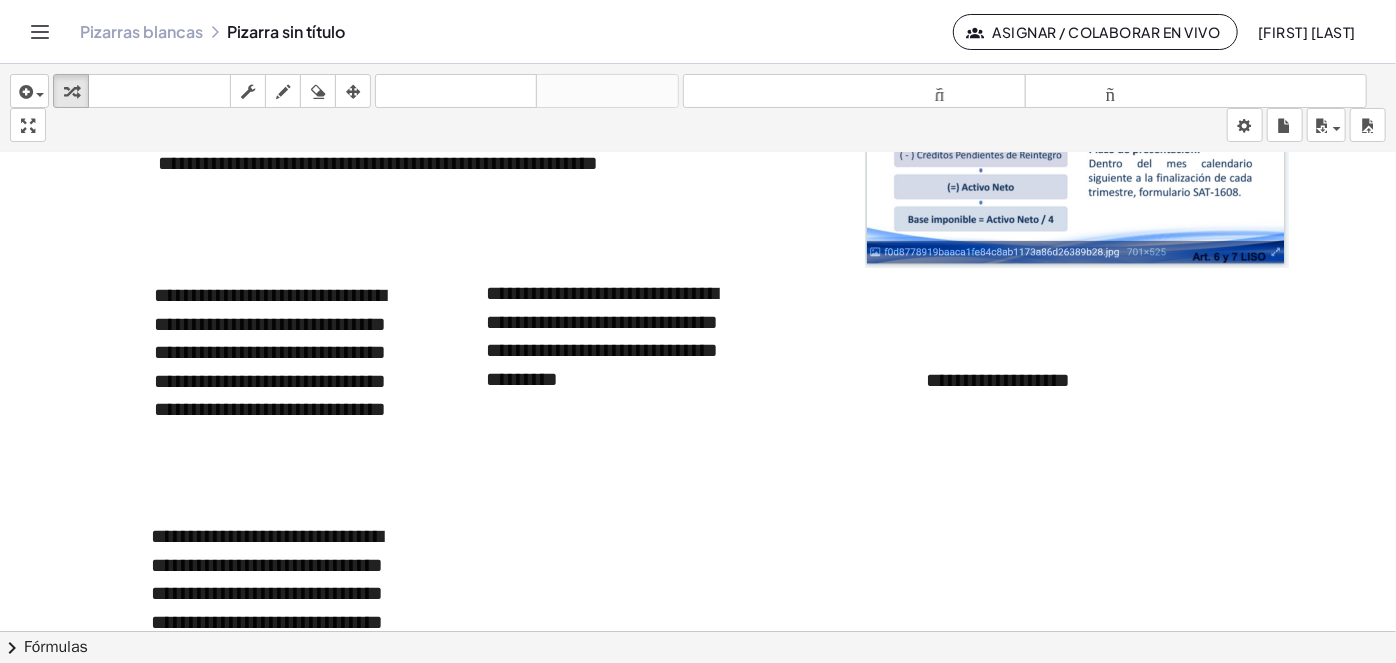 type 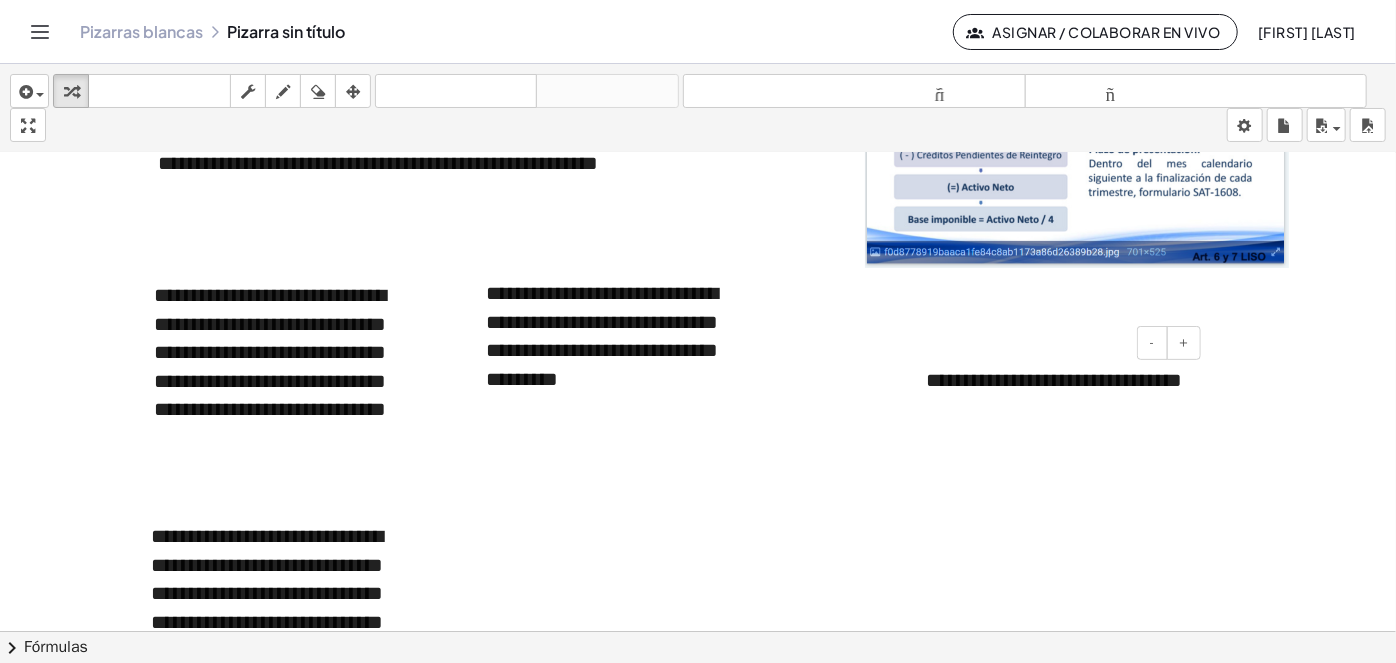 click on "**********" at bounding box center [1056, 394] 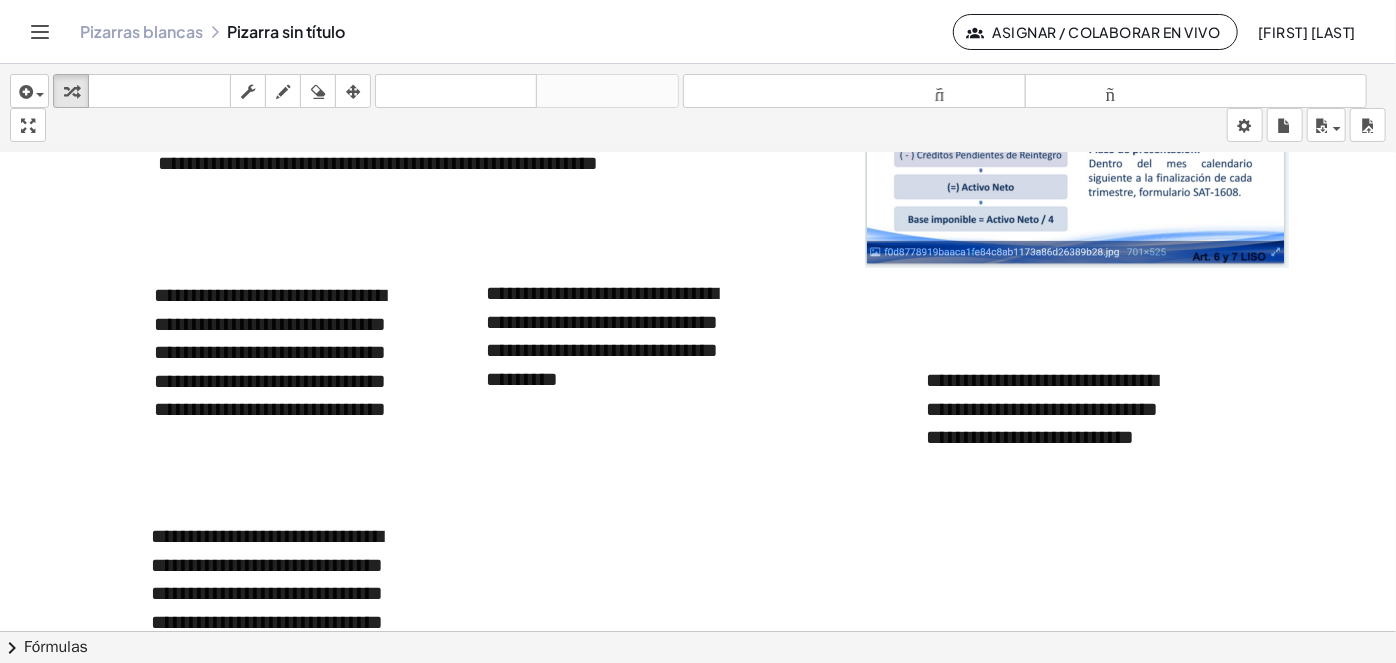 click at bounding box center (698, 374) 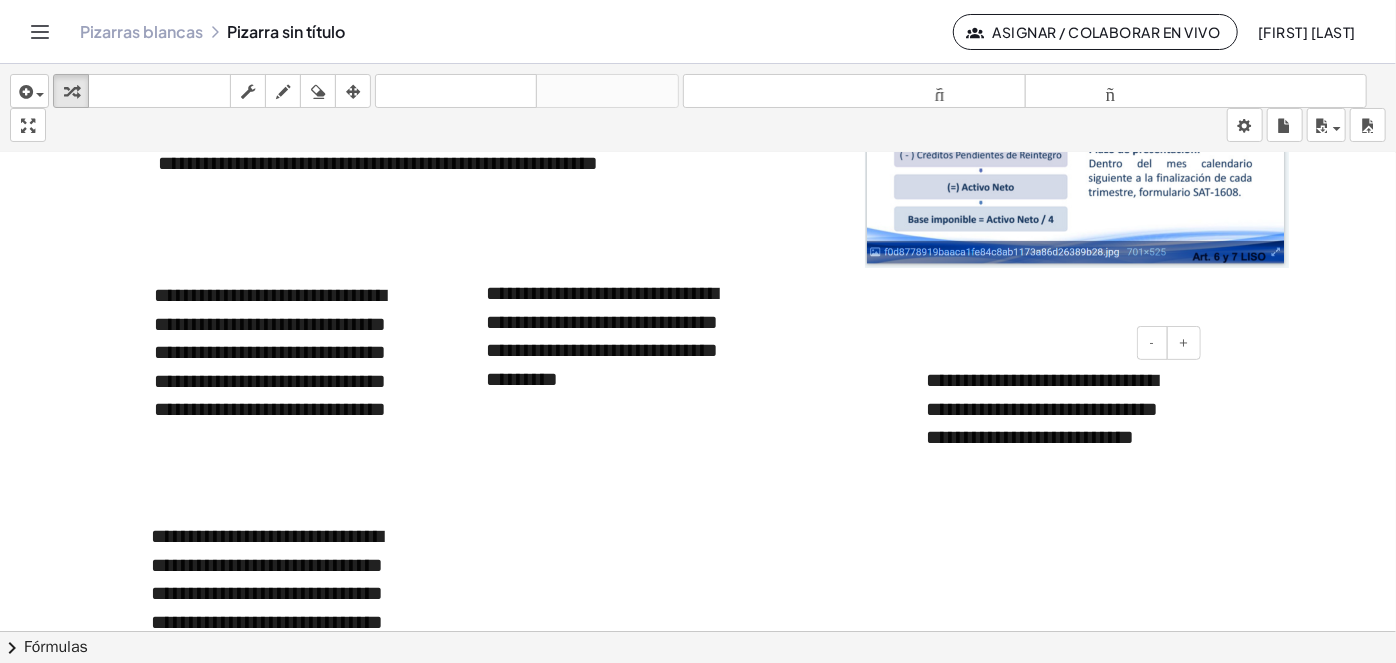 click on "**********" at bounding box center [1056, 423] 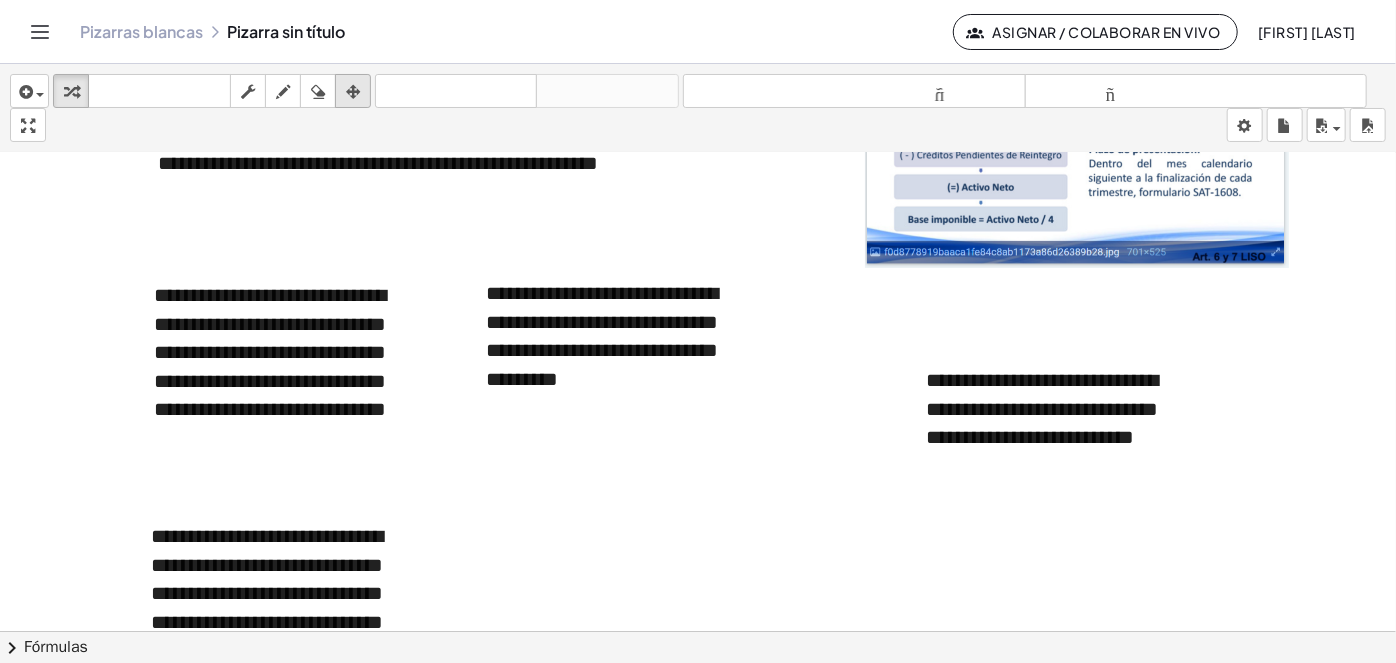 click at bounding box center (353, 92) 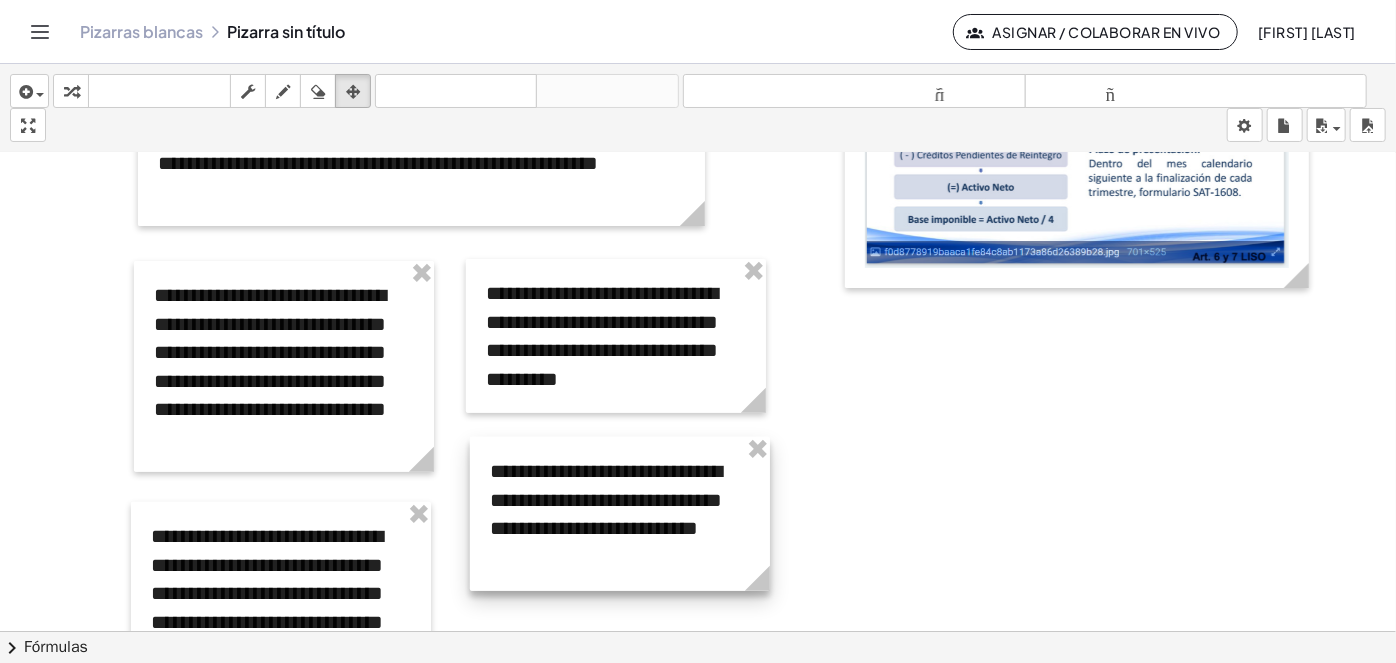 drag, startPoint x: 942, startPoint y: 365, endPoint x: 506, endPoint y: 456, distance: 445.39532 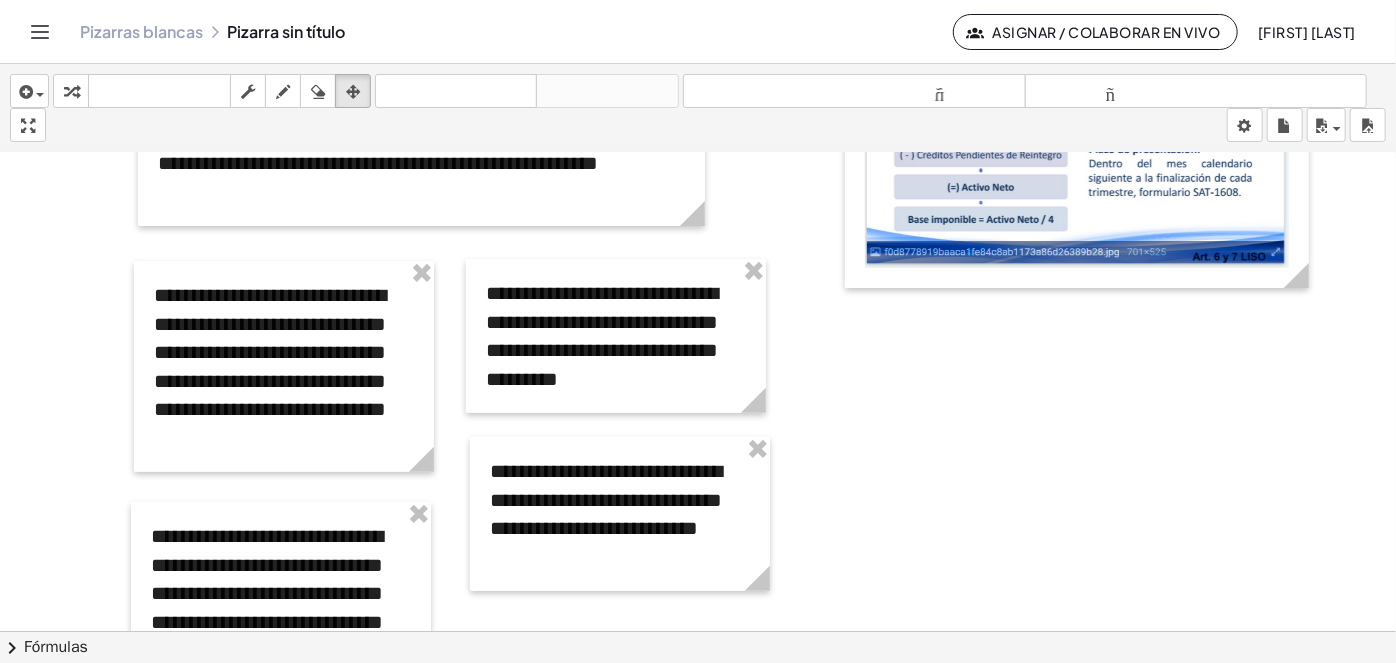 click at bounding box center [698, 374] 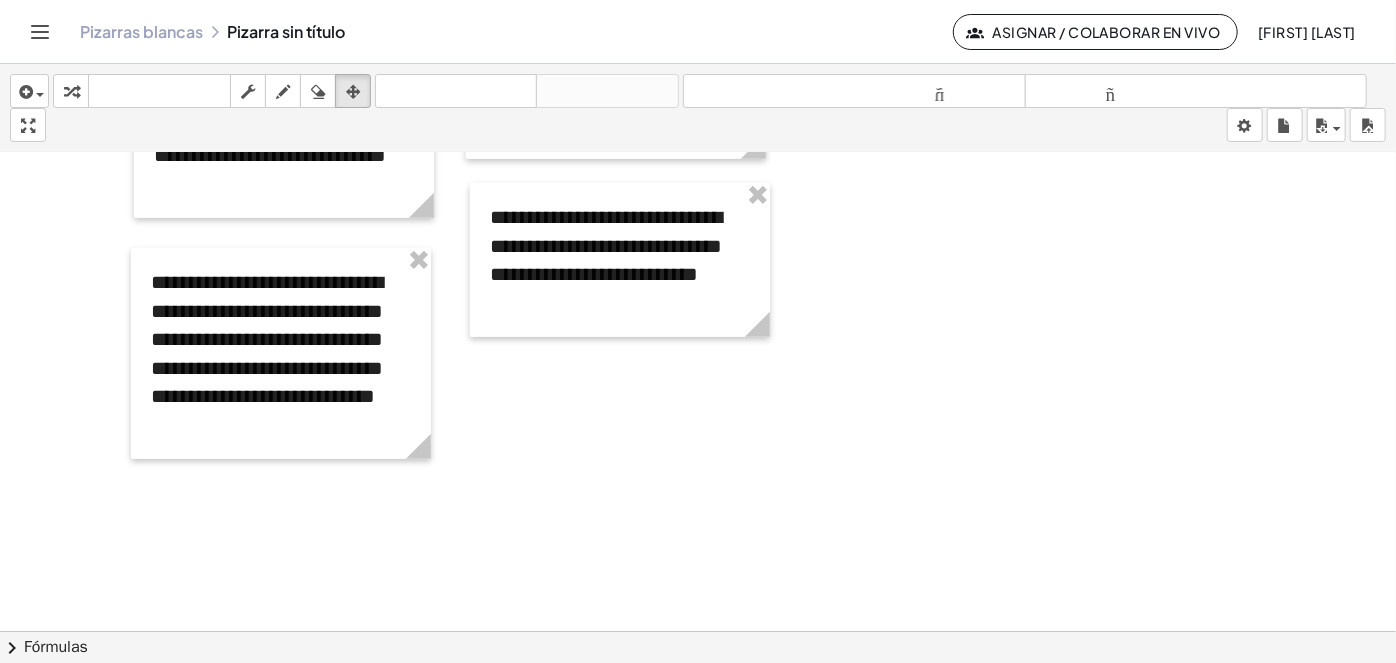 scroll, scrollTop: 416, scrollLeft: 0, axis: vertical 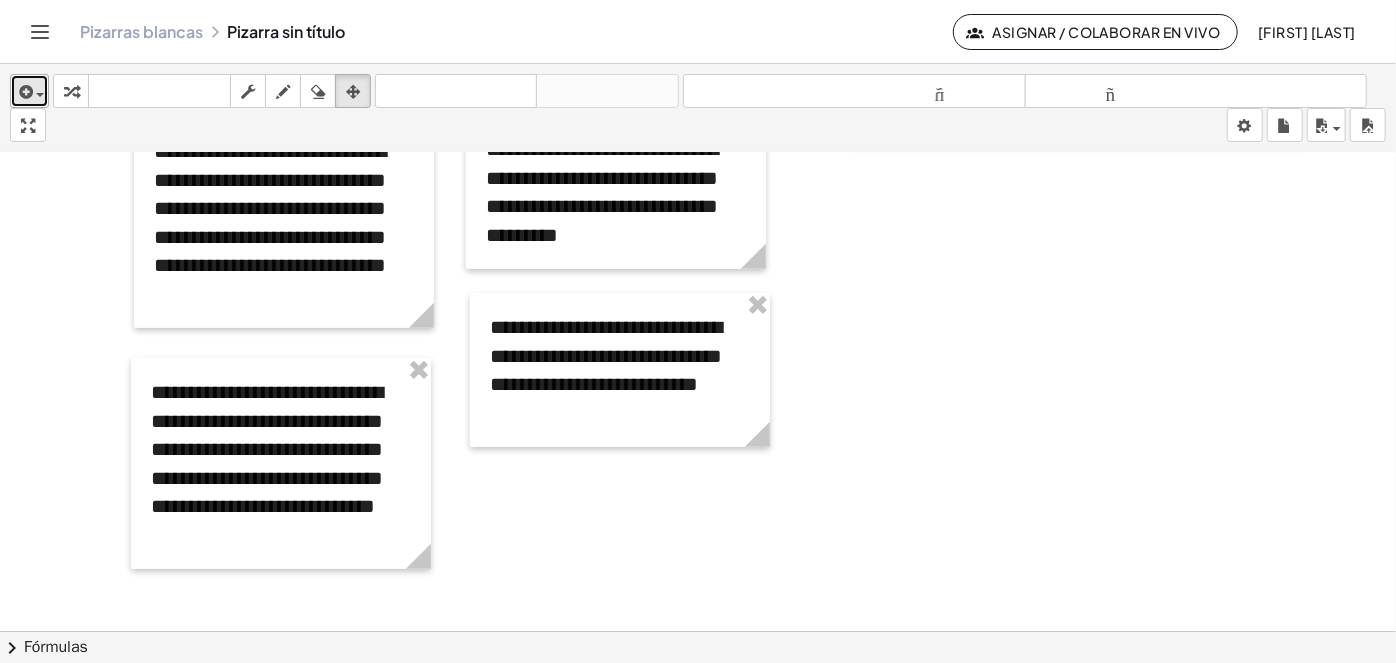 click at bounding box center [24, 92] 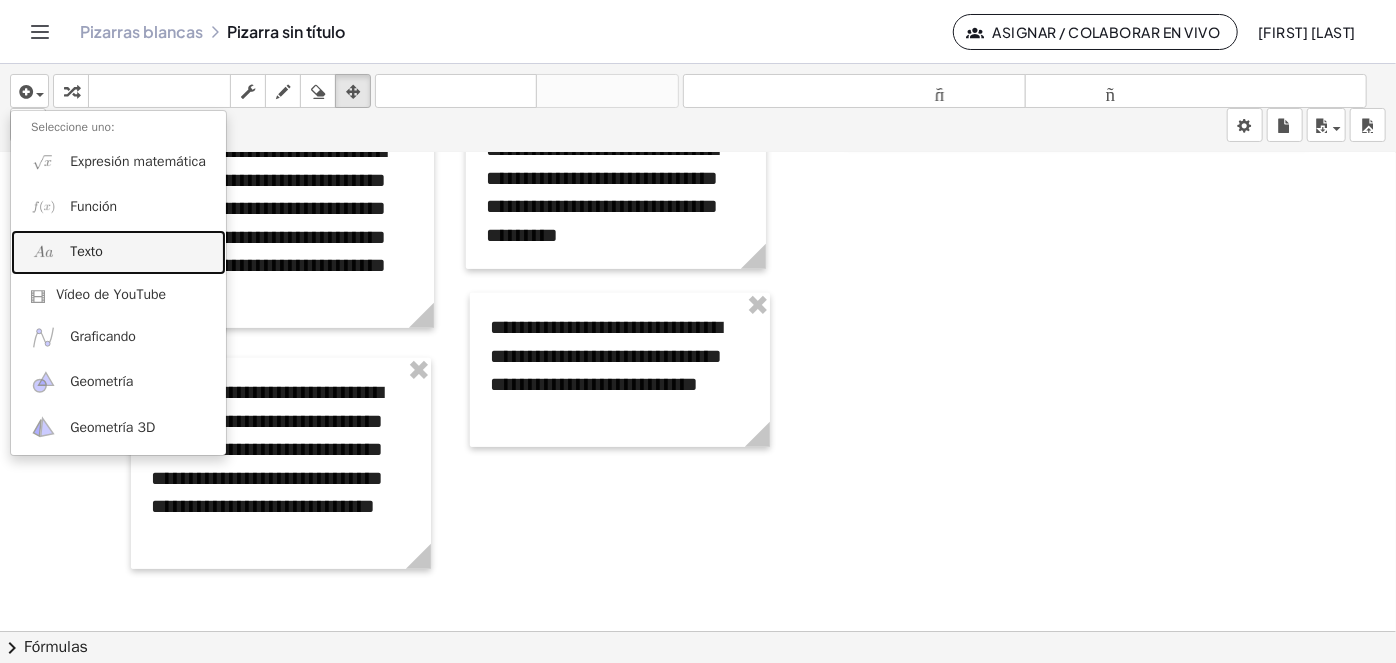 click on "Texto" at bounding box center (118, 252) 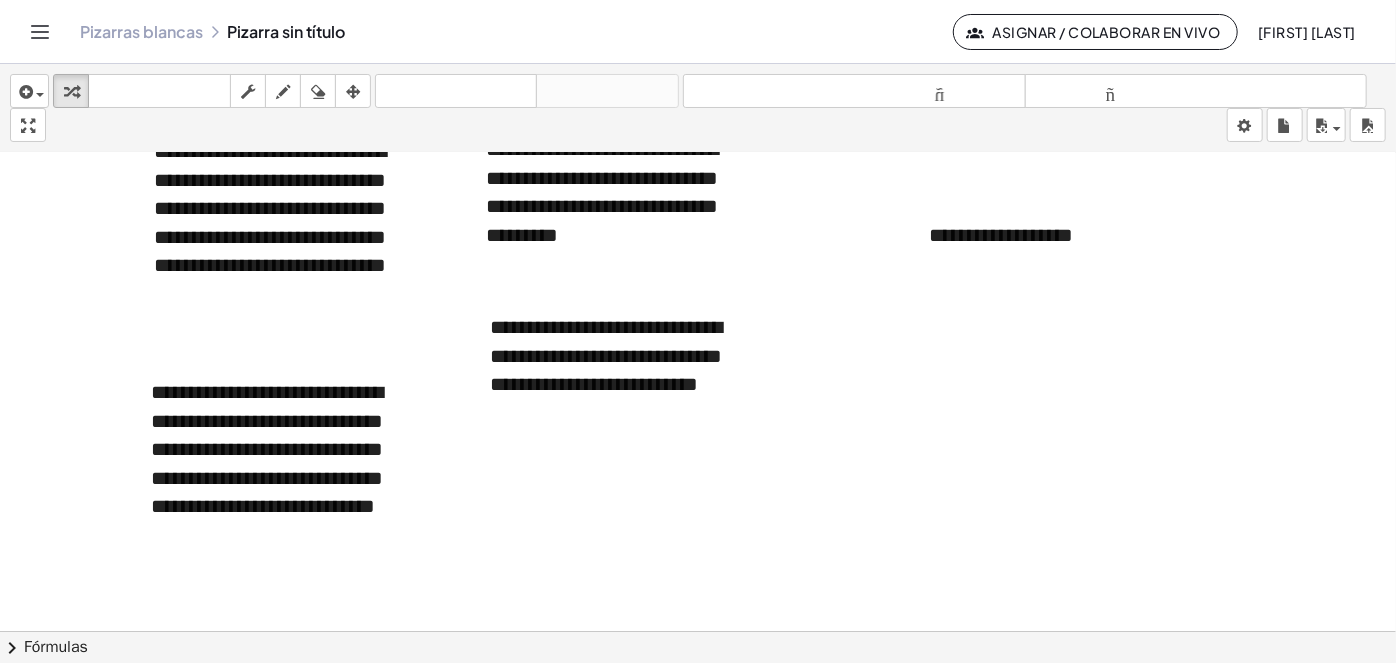 type 